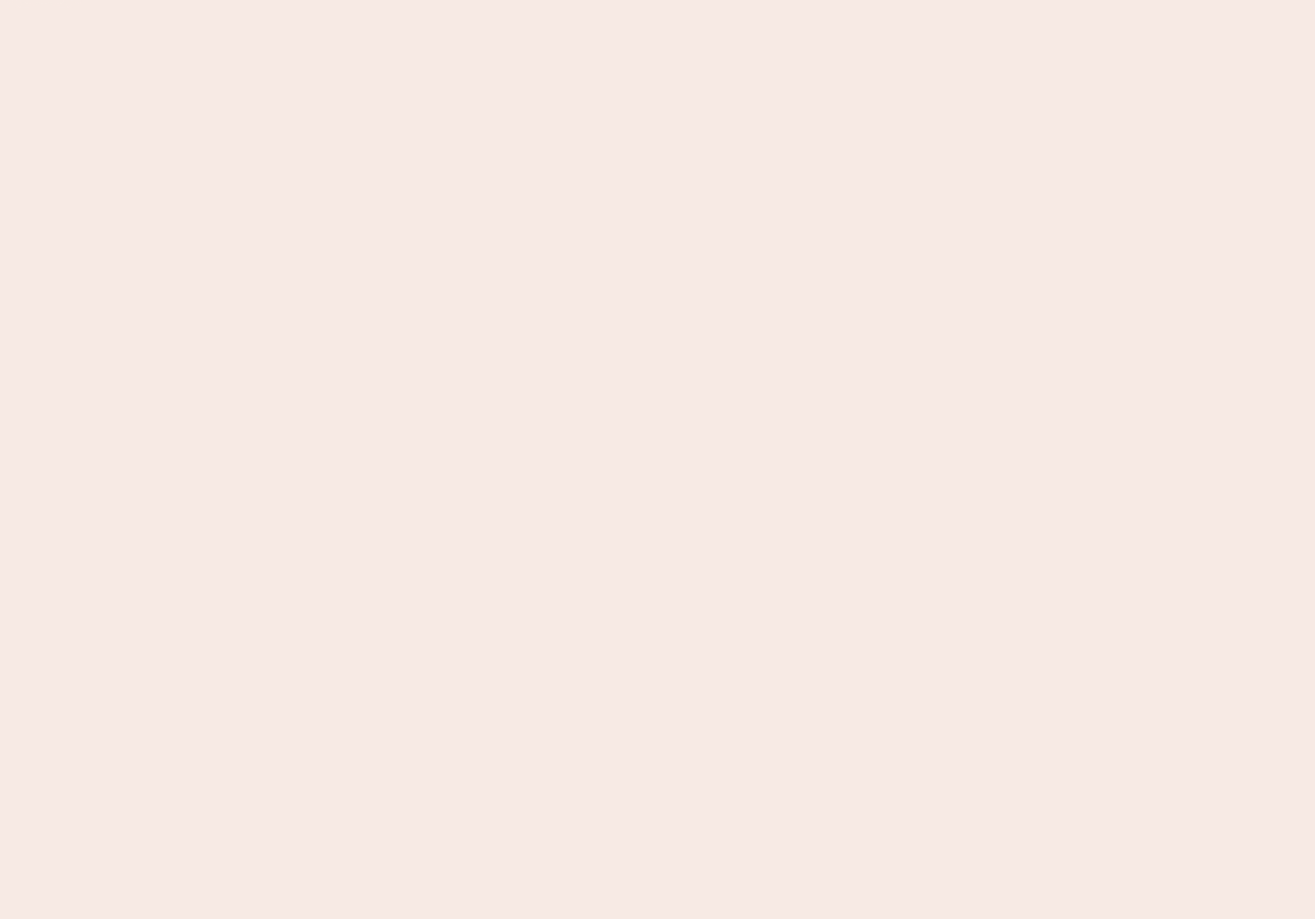 scroll, scrollTop: 0, scrollLeft: 0, axis: both 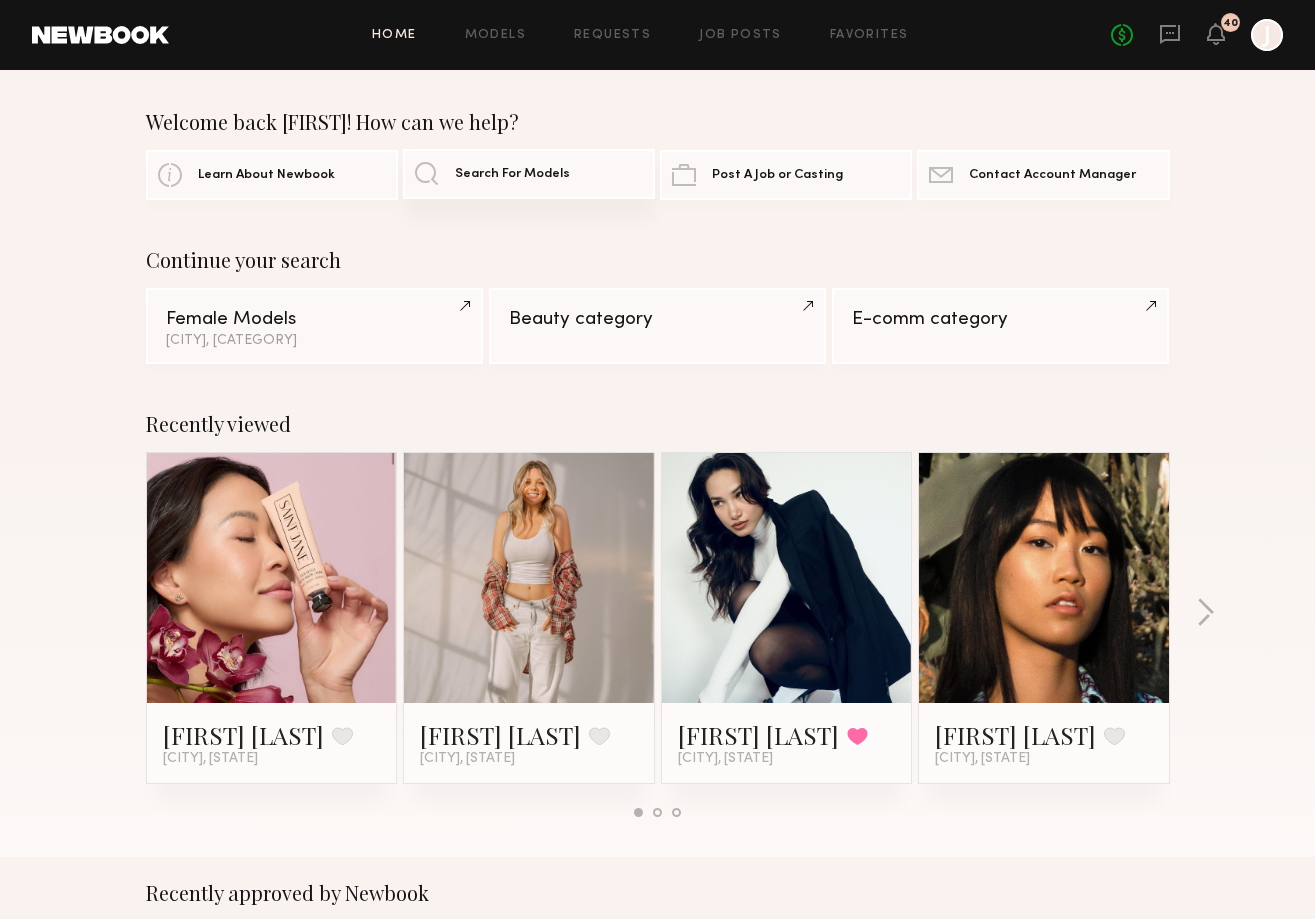 click on "Search For Models" 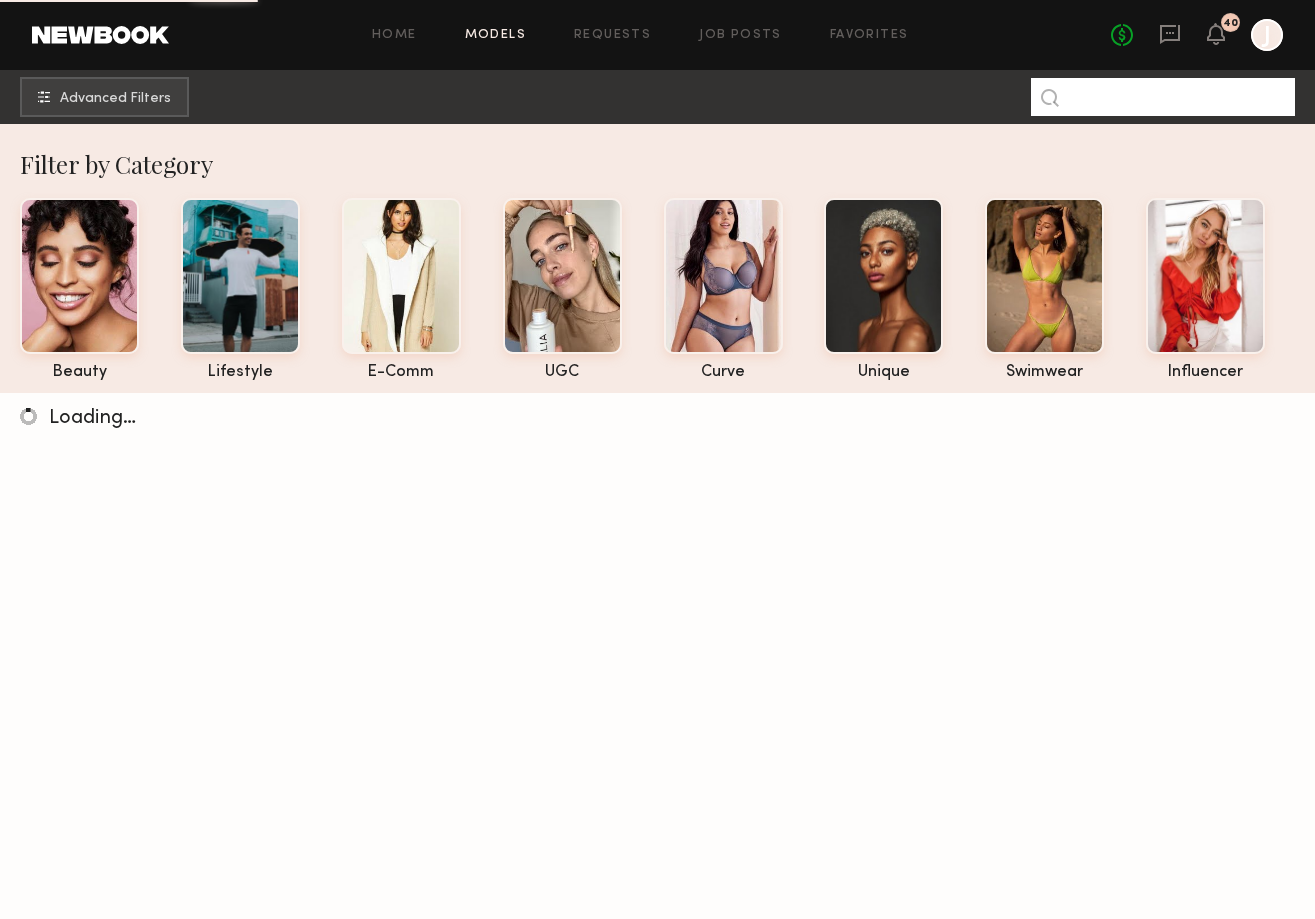 click 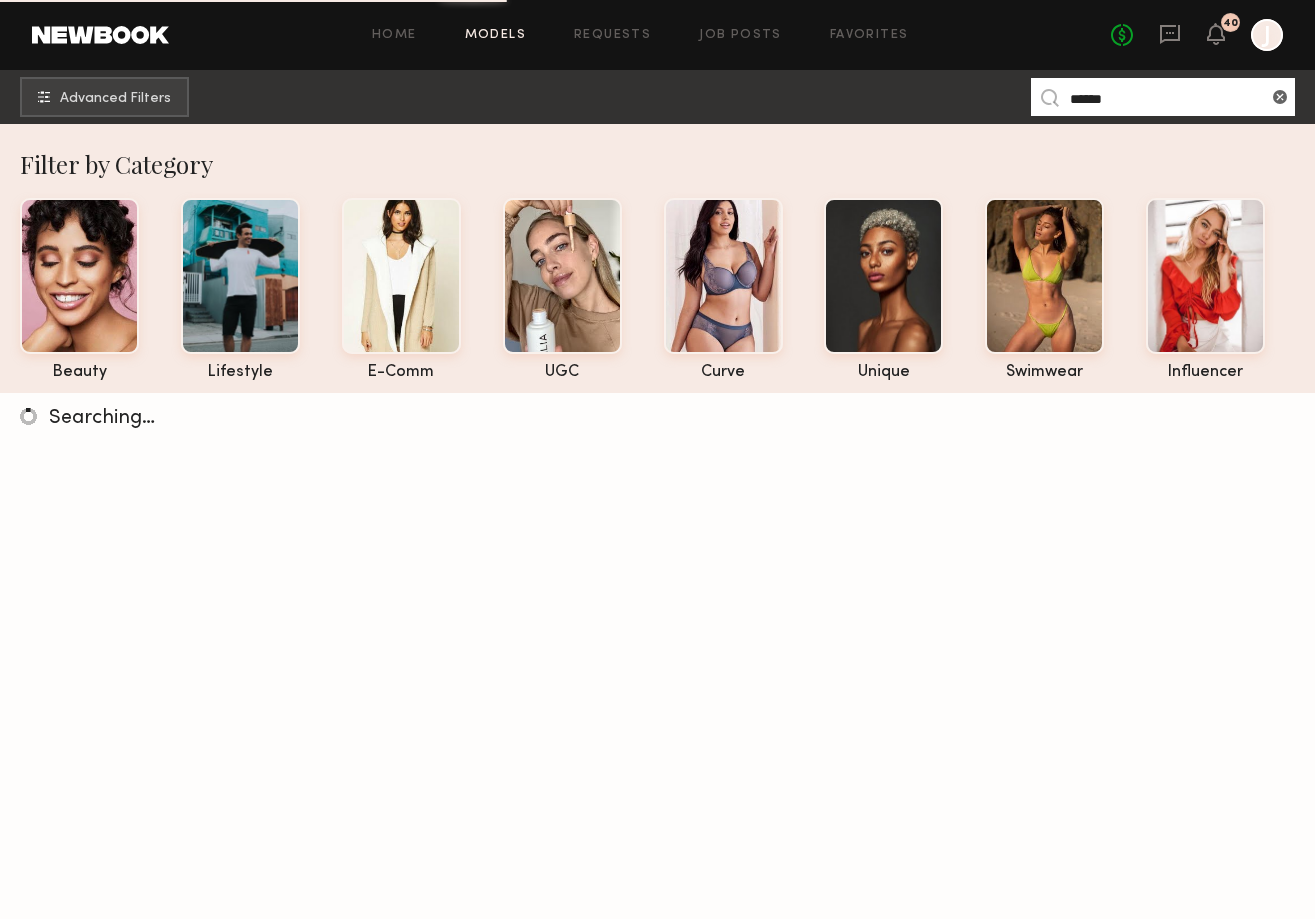 type on "******" 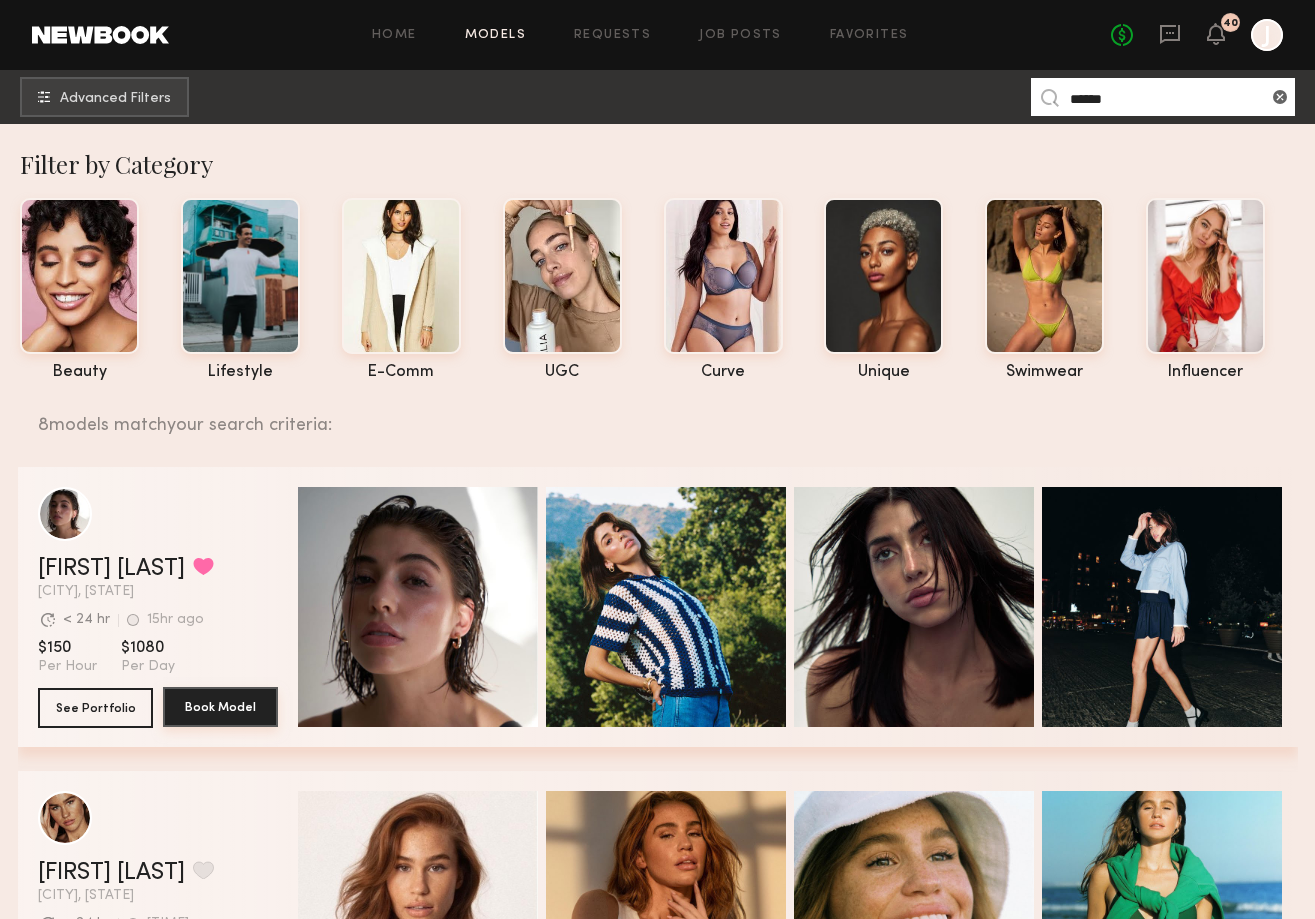 click on "Book Model" 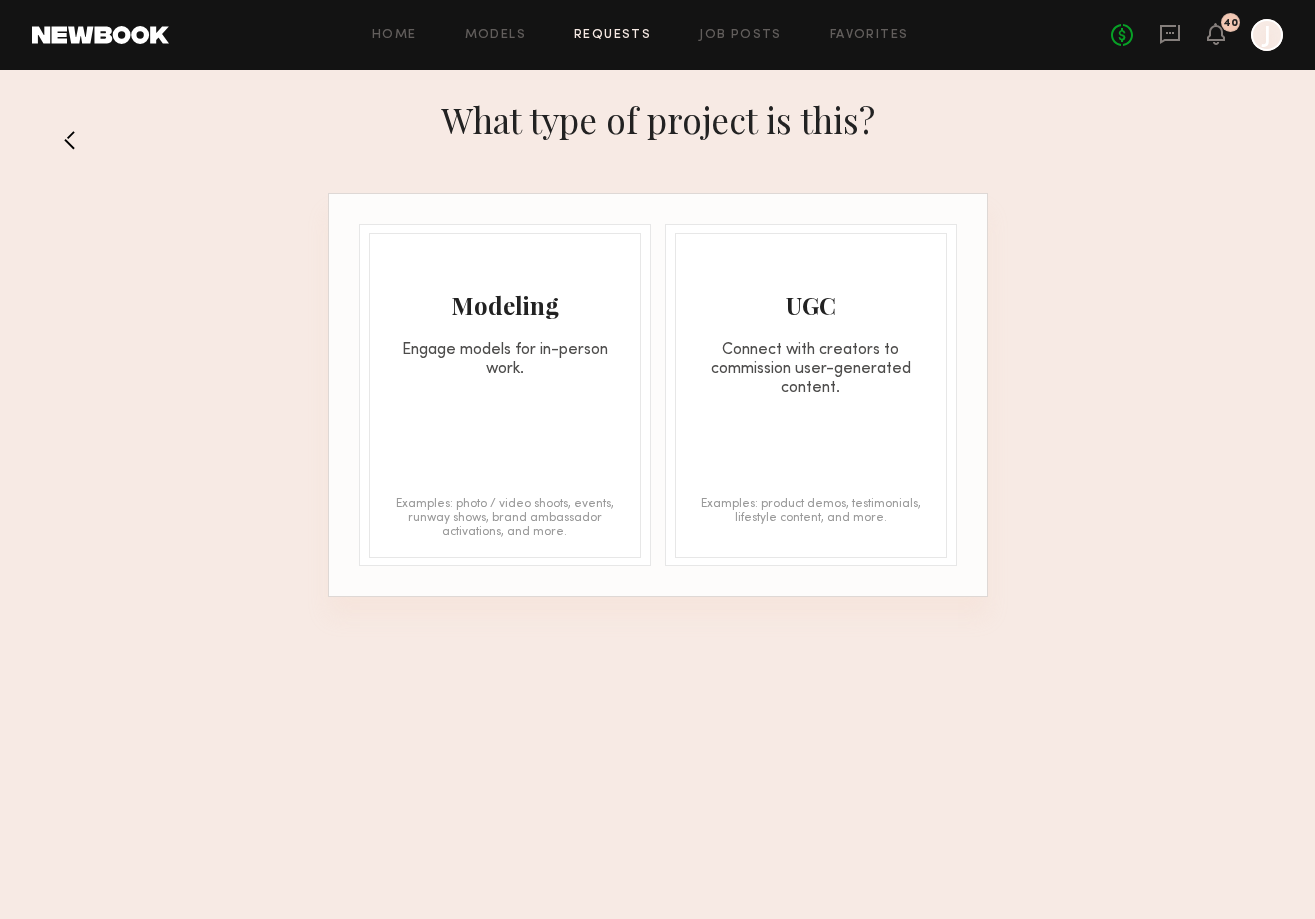 click on "Modeling Engage models for in-person work. Examples: photo / video shoots, events, runway shows, brand ambassador activations, and more." 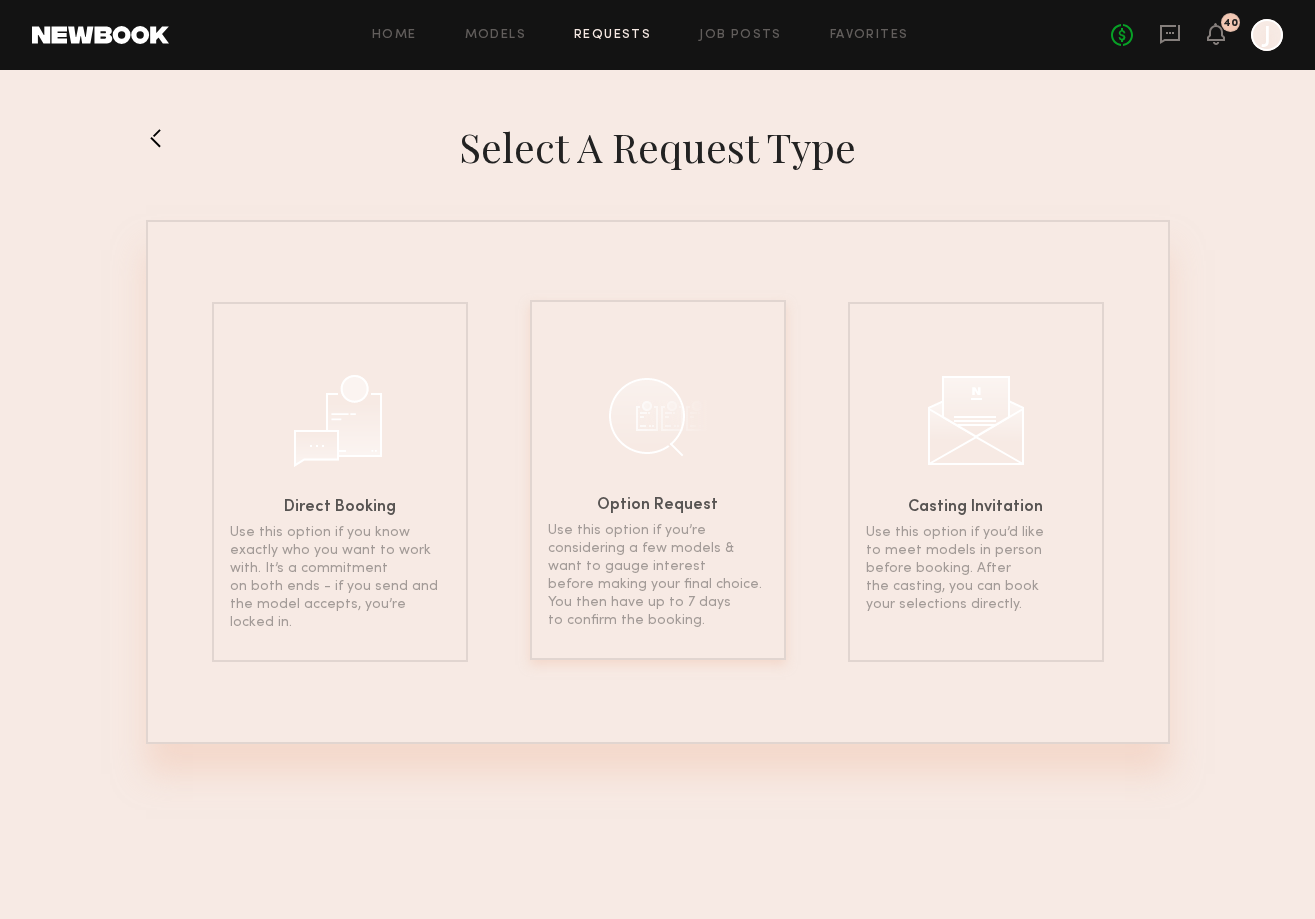 click on "Option Request" 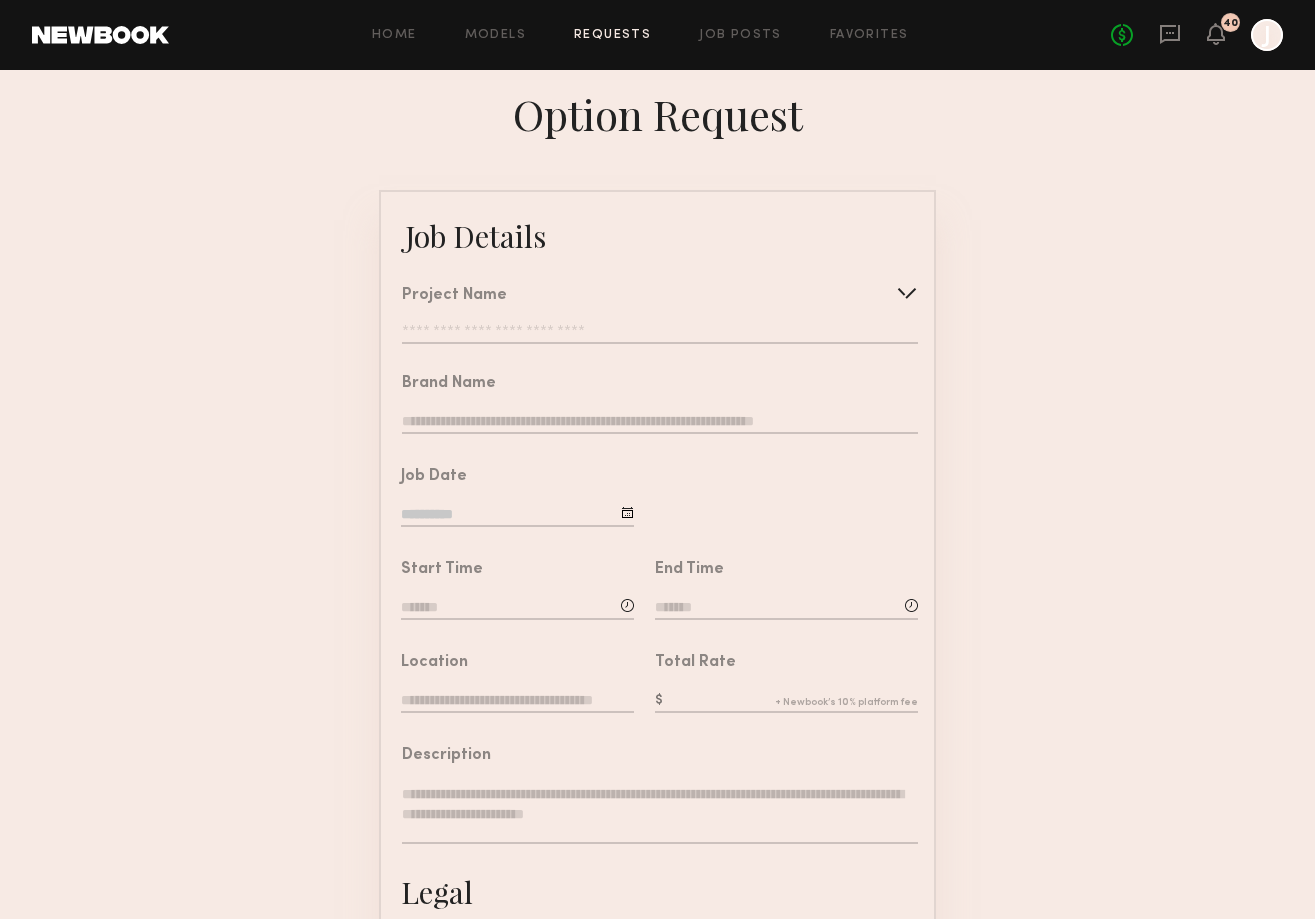 click on "Project Name   Create   Use recent modeling project  Pickup Hero Shoot  Mascara Day 2  Mascara Day 1  Holiday 2025  Body Lotion Day 2 (Lip Macros)  Body Lotion  Pickup Lip Shots  Complexion Shoot - CC Cream + Concealer  Pickup Shoot _ Hero Products" 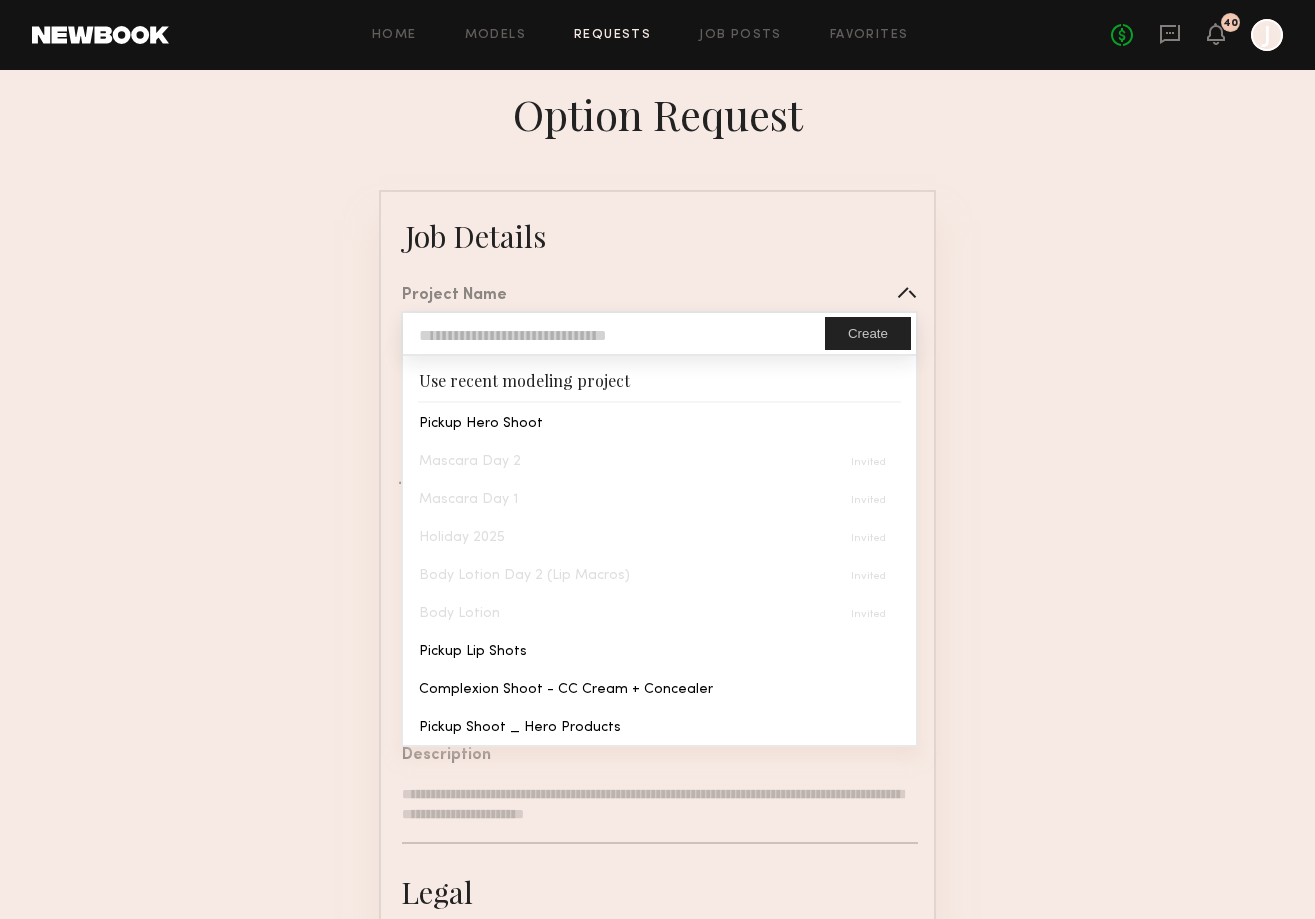 type on "**********" 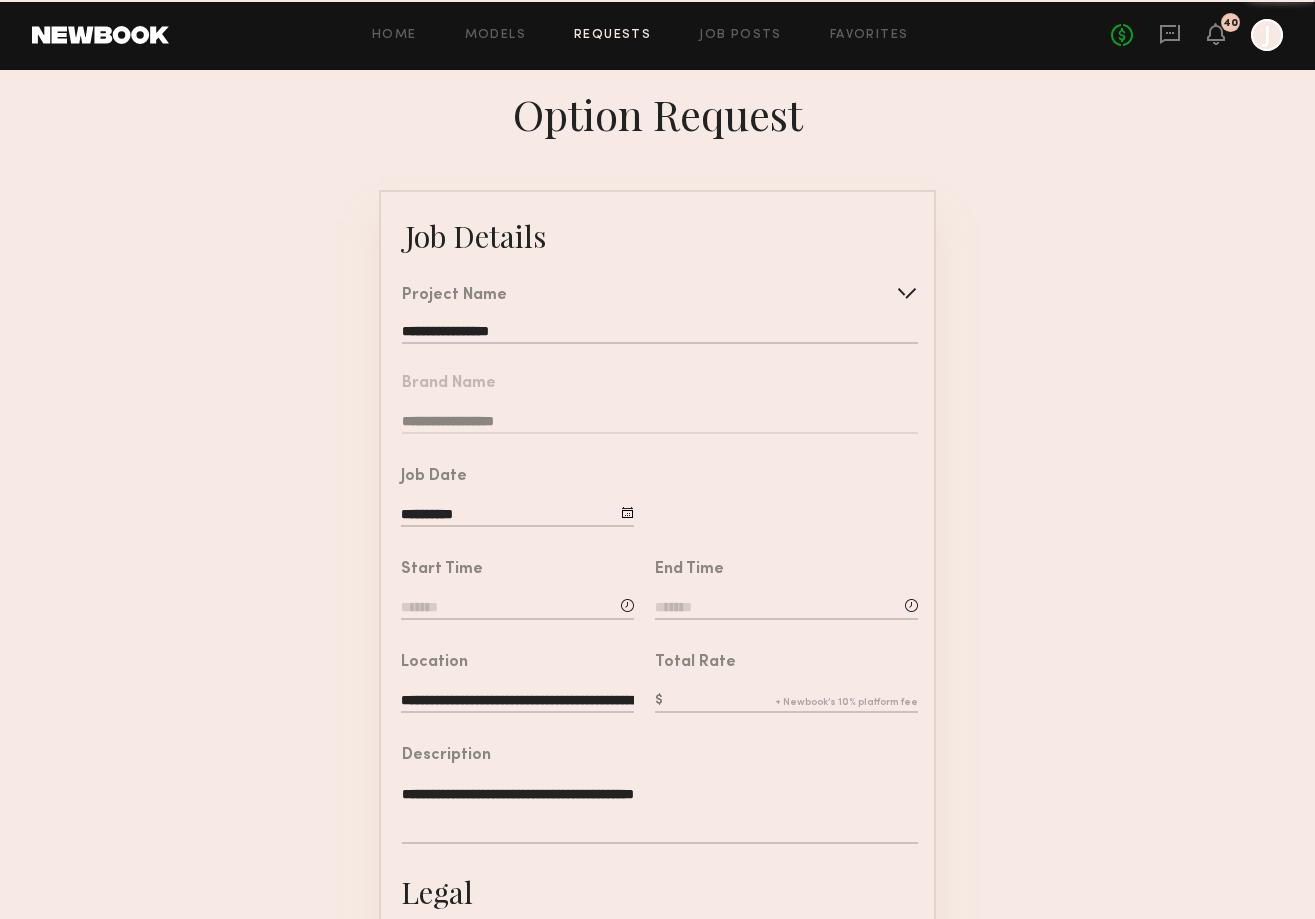 click on "**********" 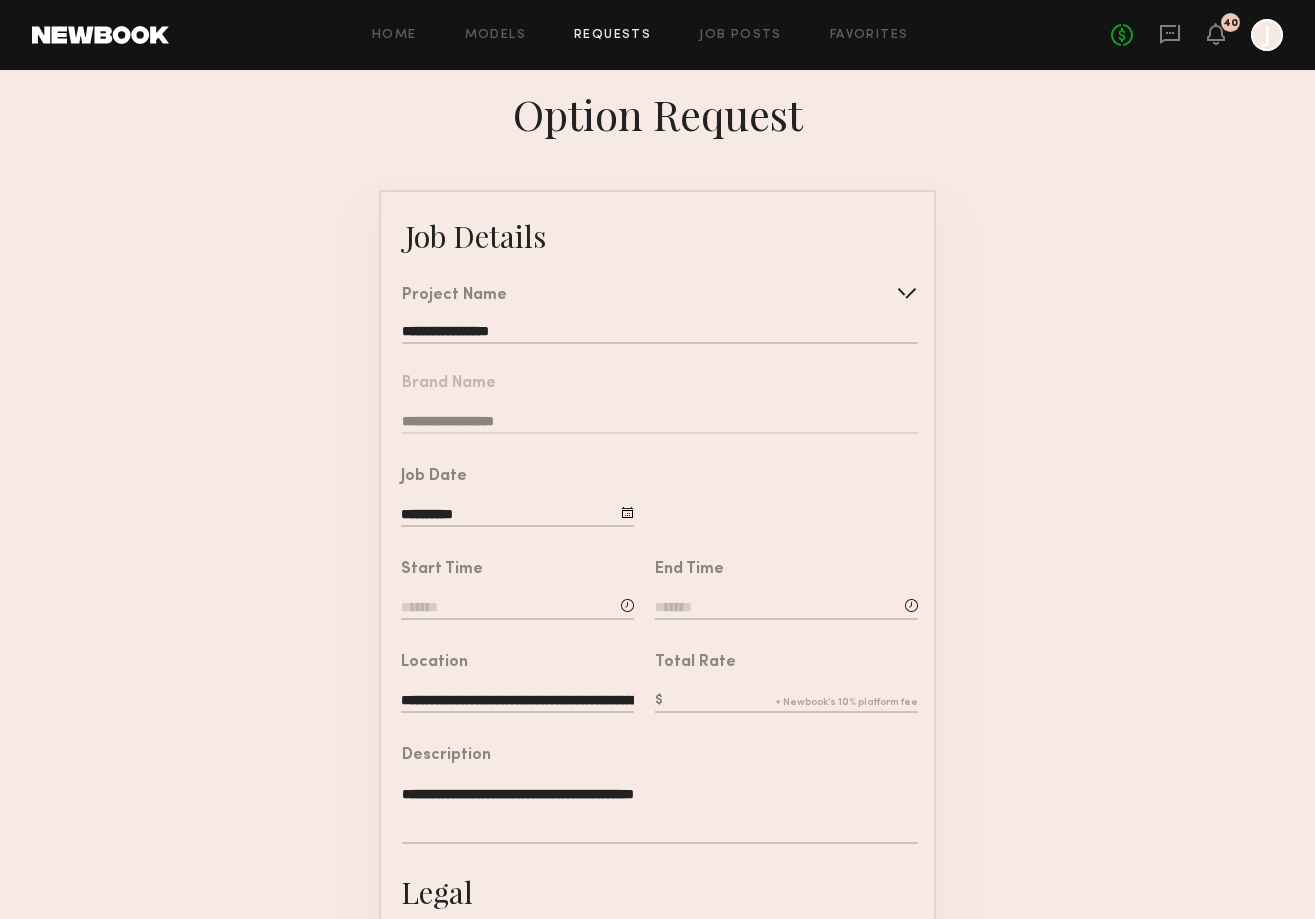 click 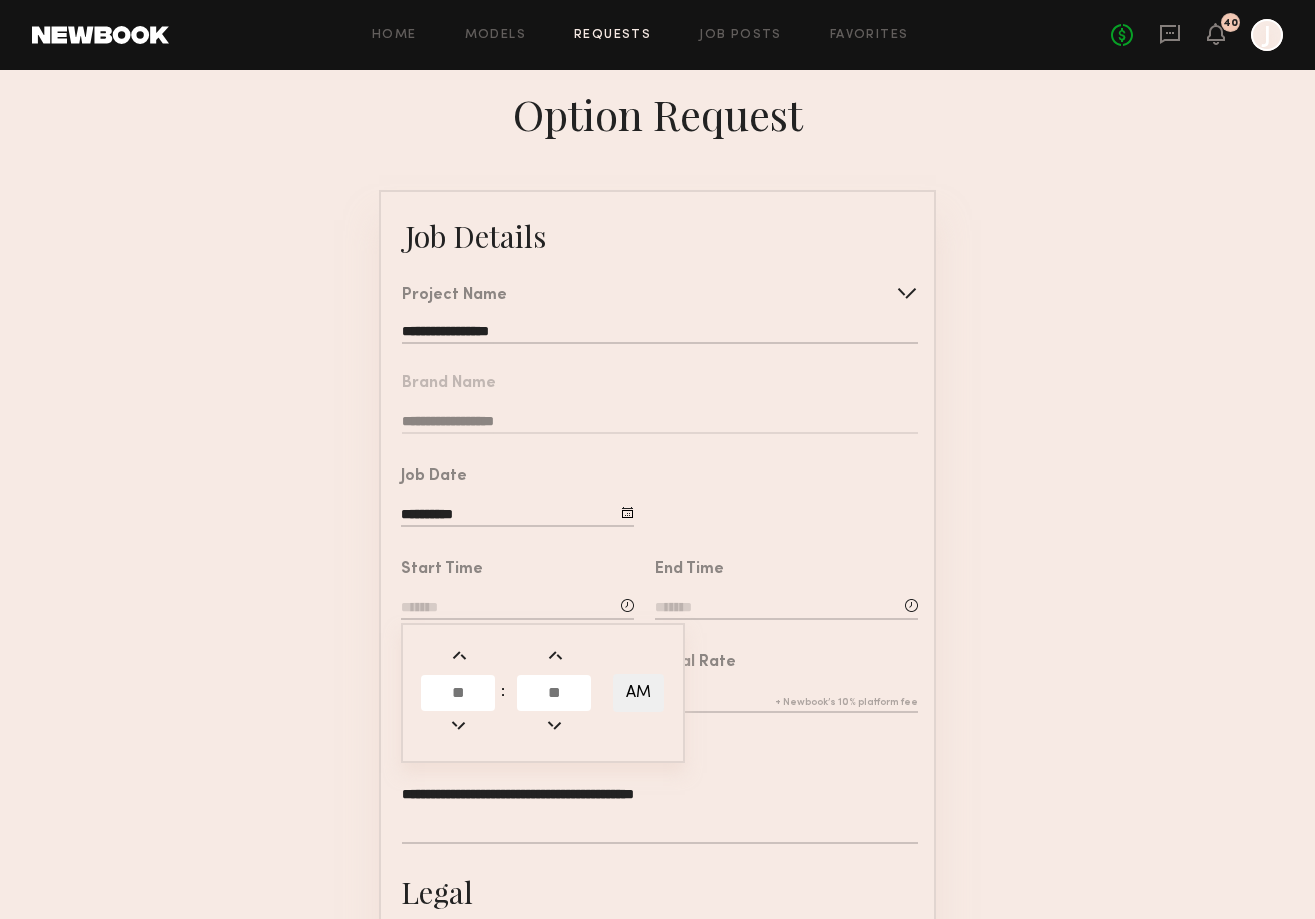 click 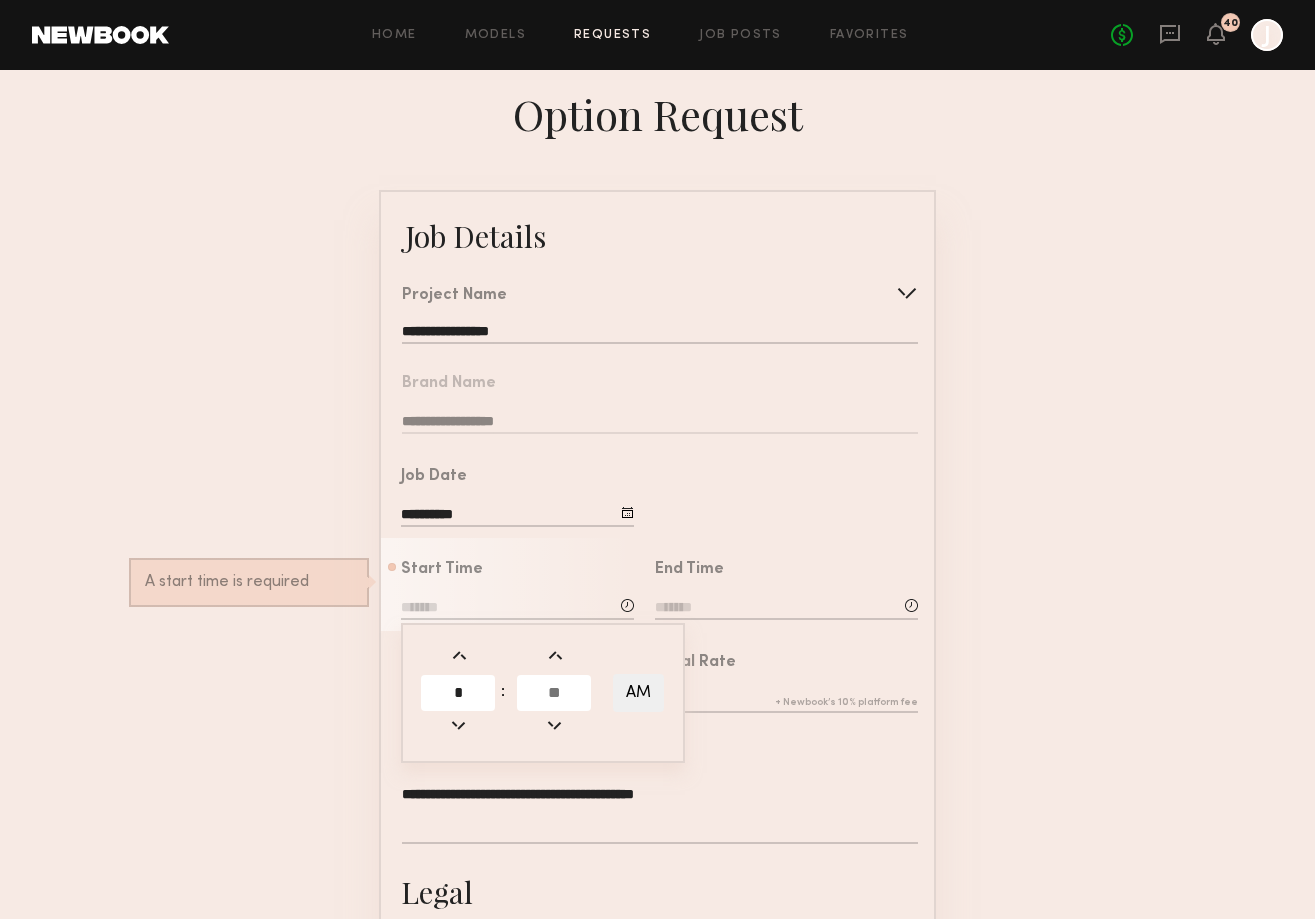 type on "*" 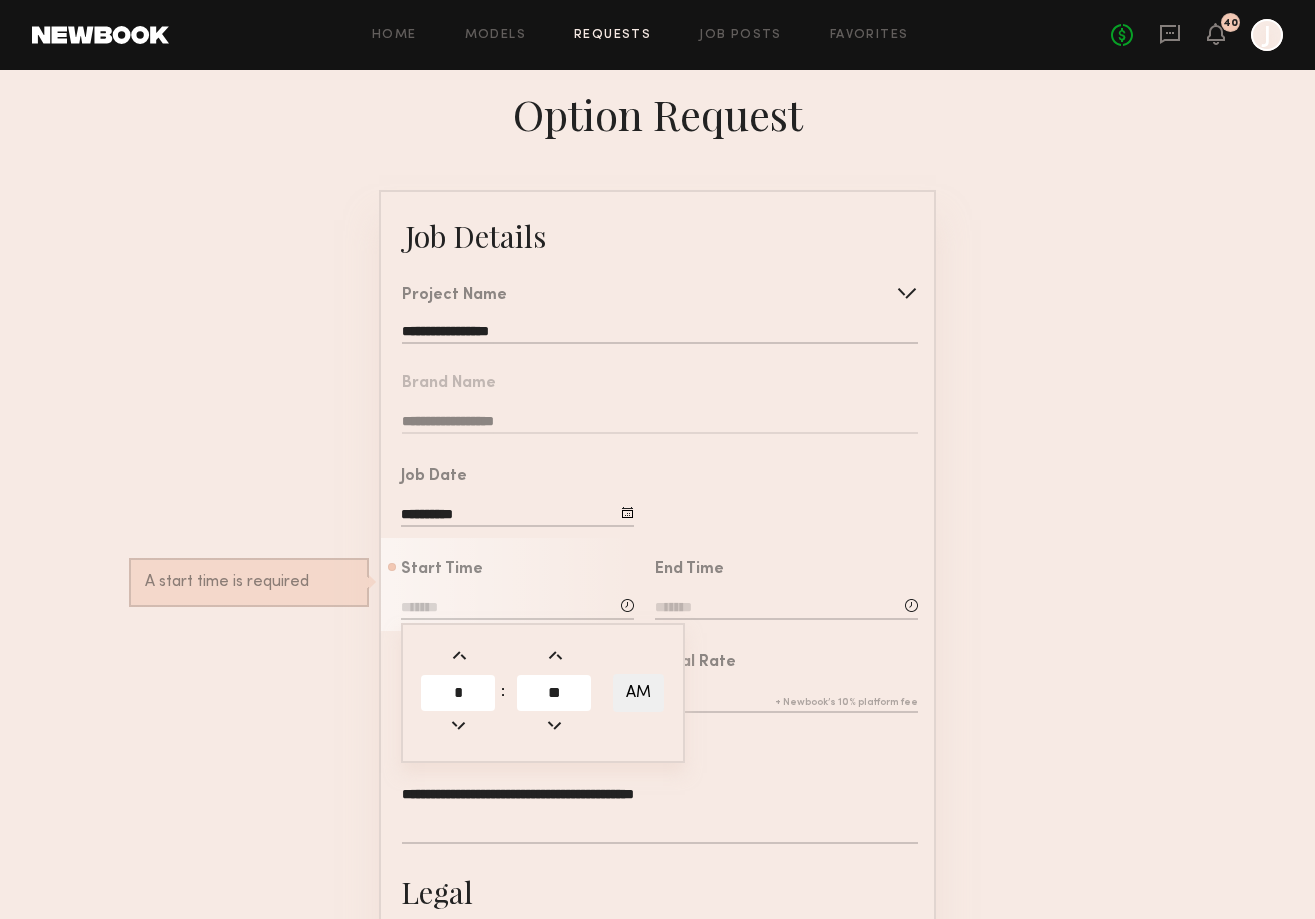 type on "**" 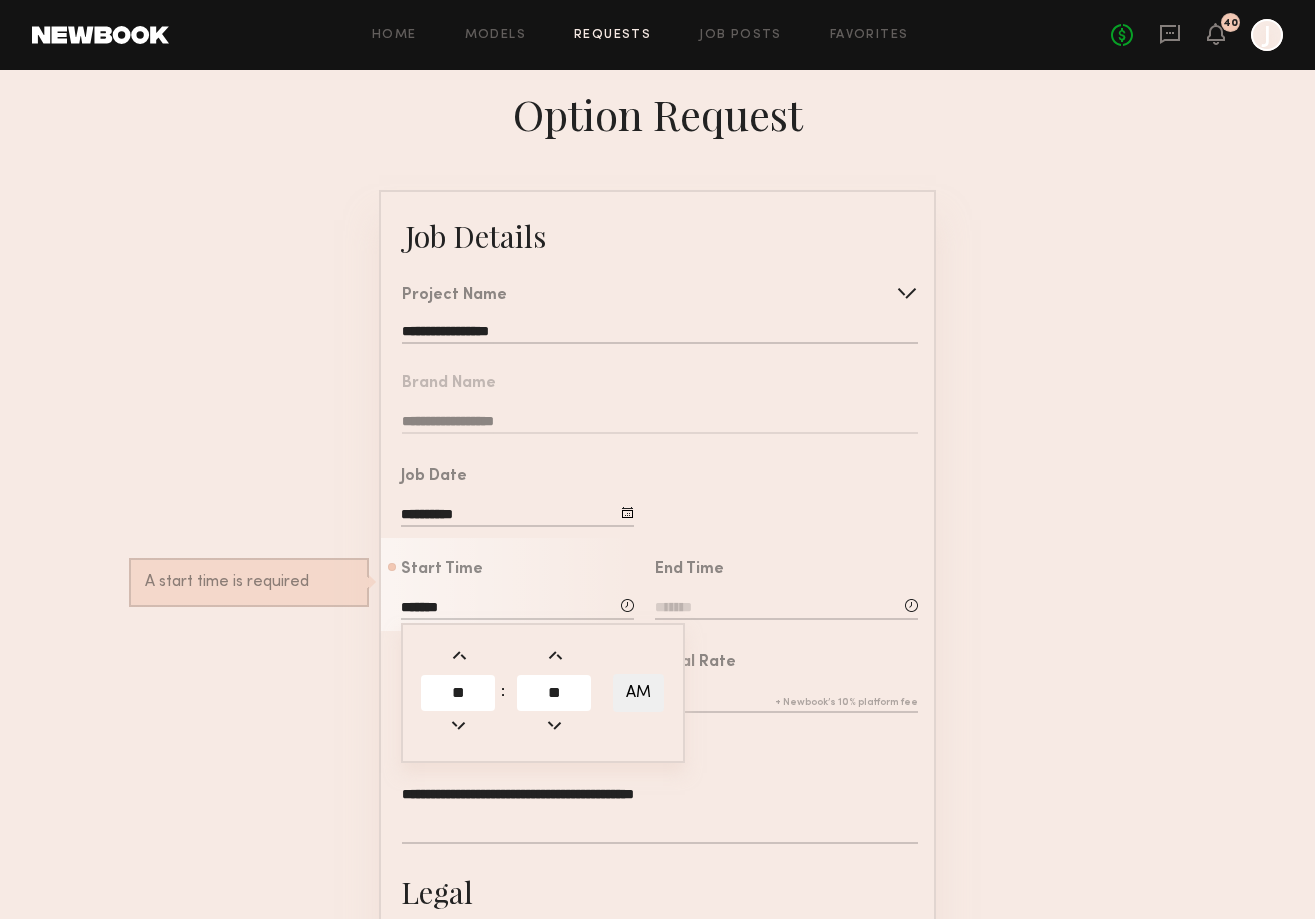 click on "AM" 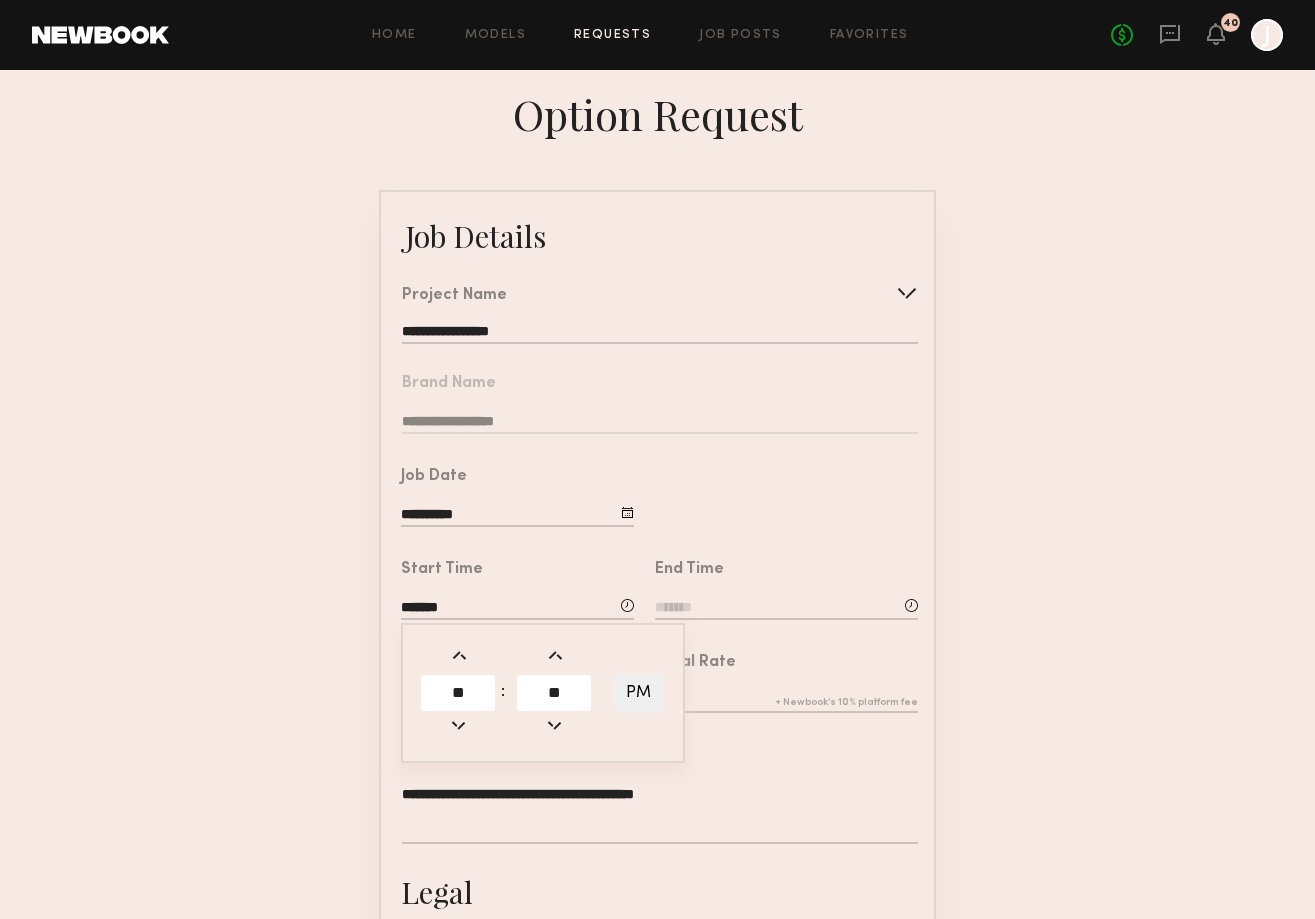 click 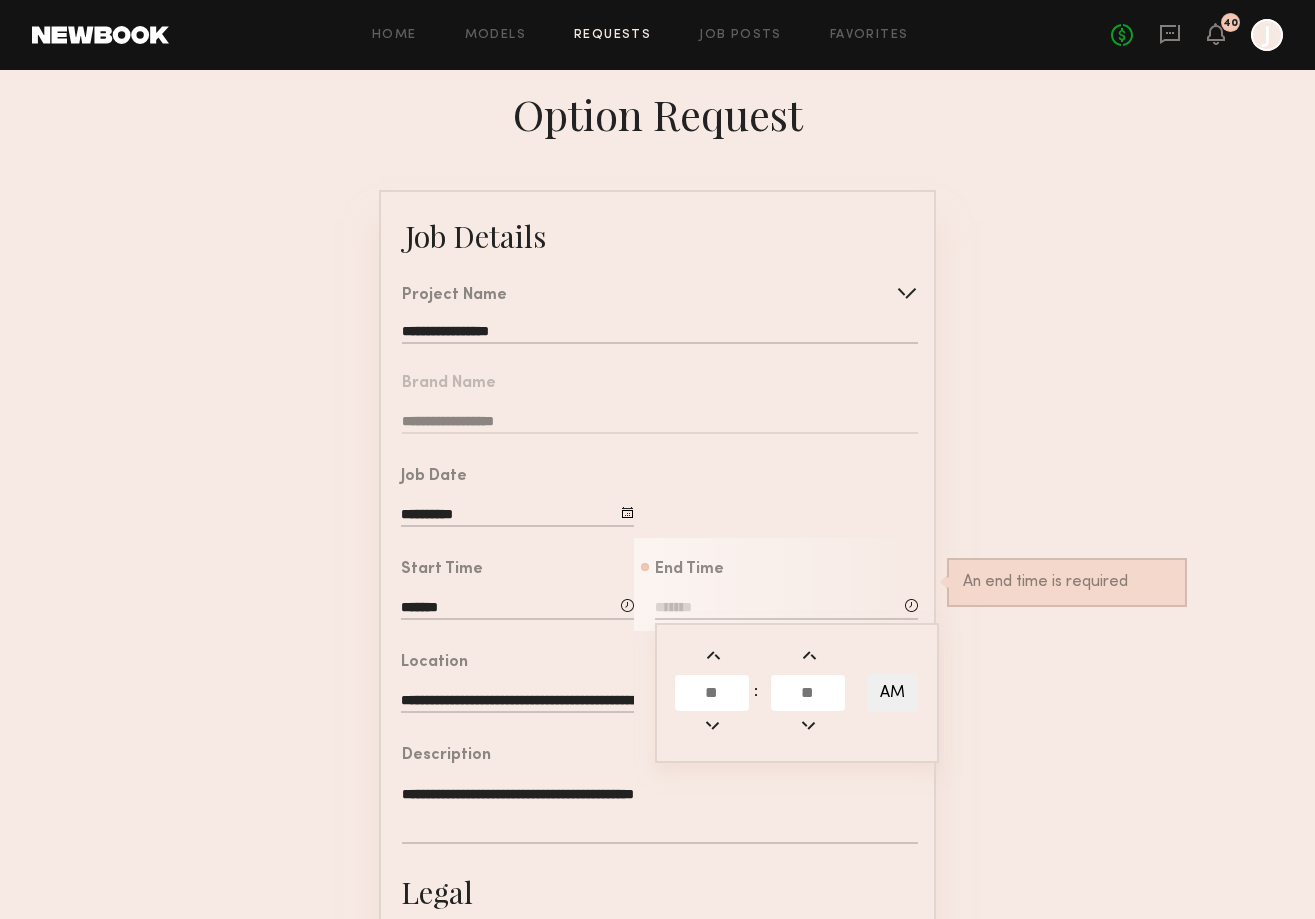 click 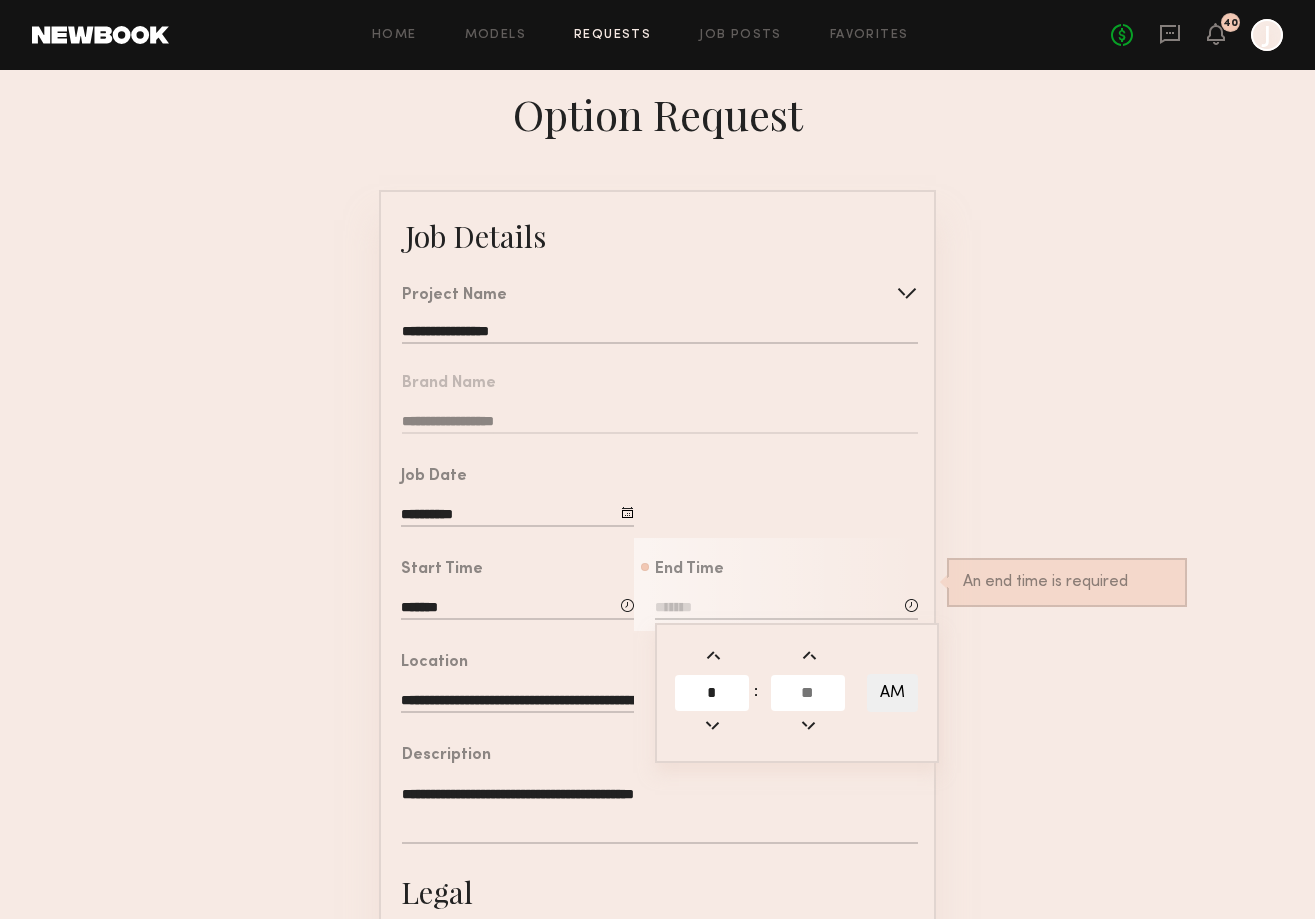 type on "*" 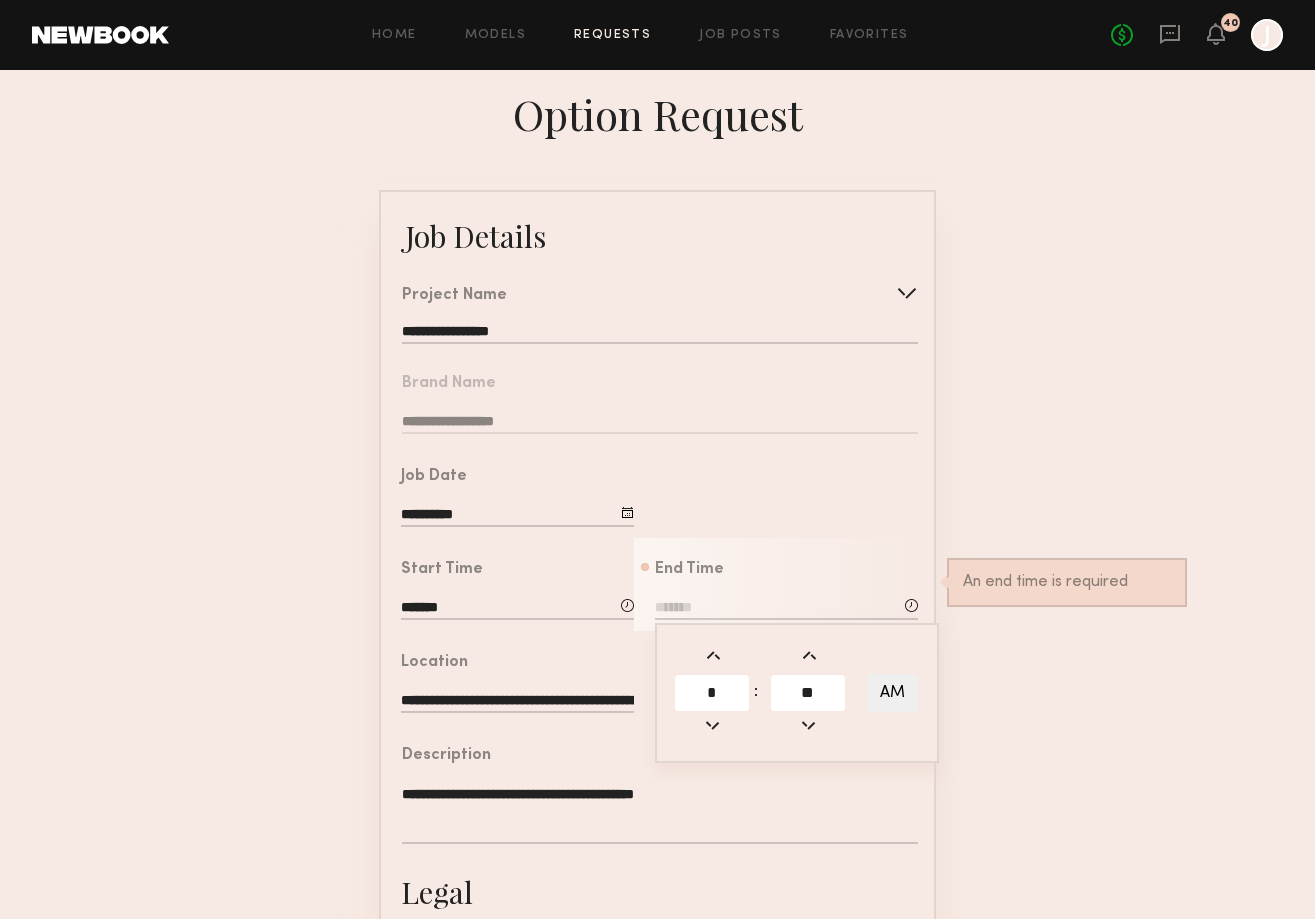 type on "**" 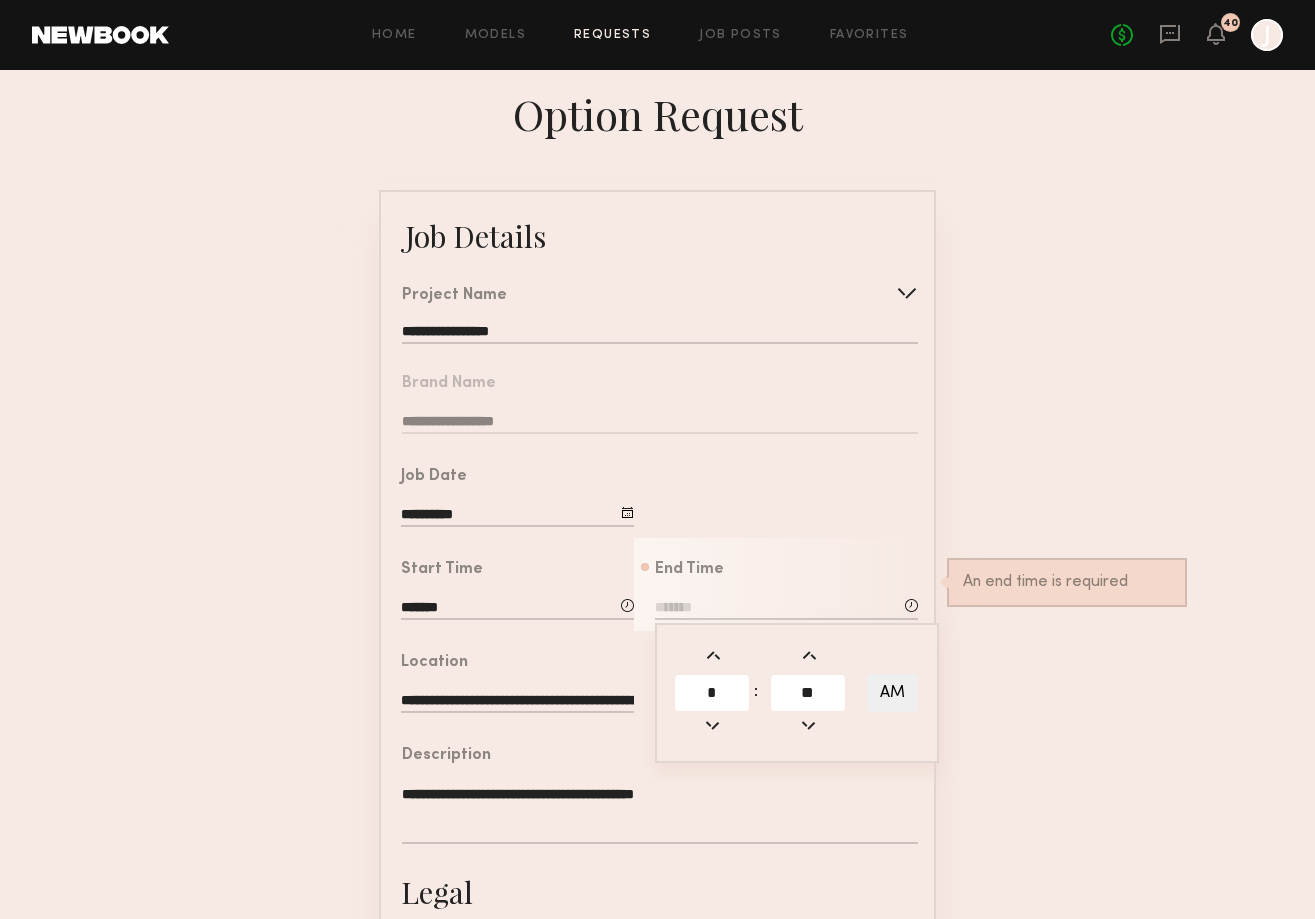 type on "*******" 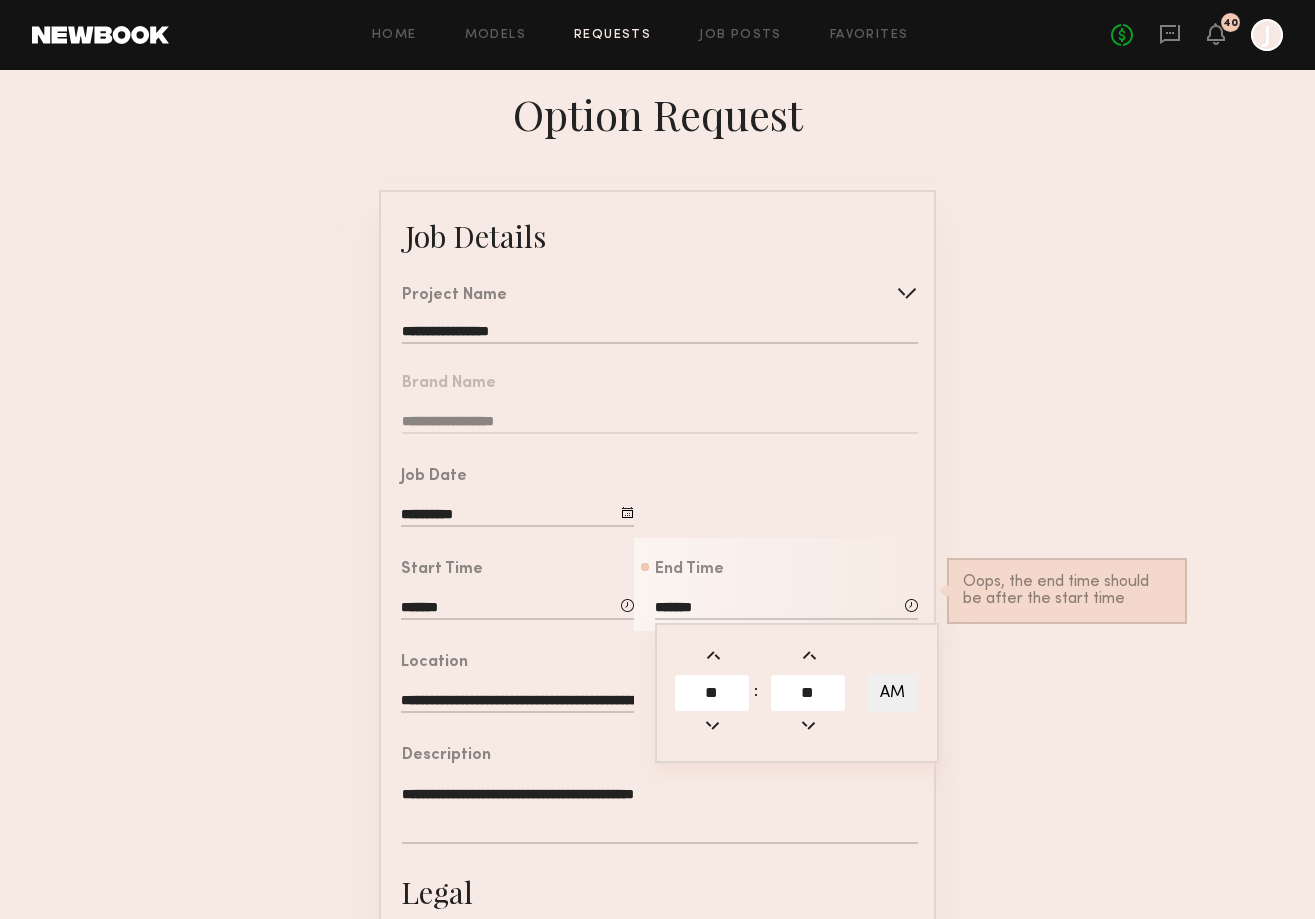 click on "AM" 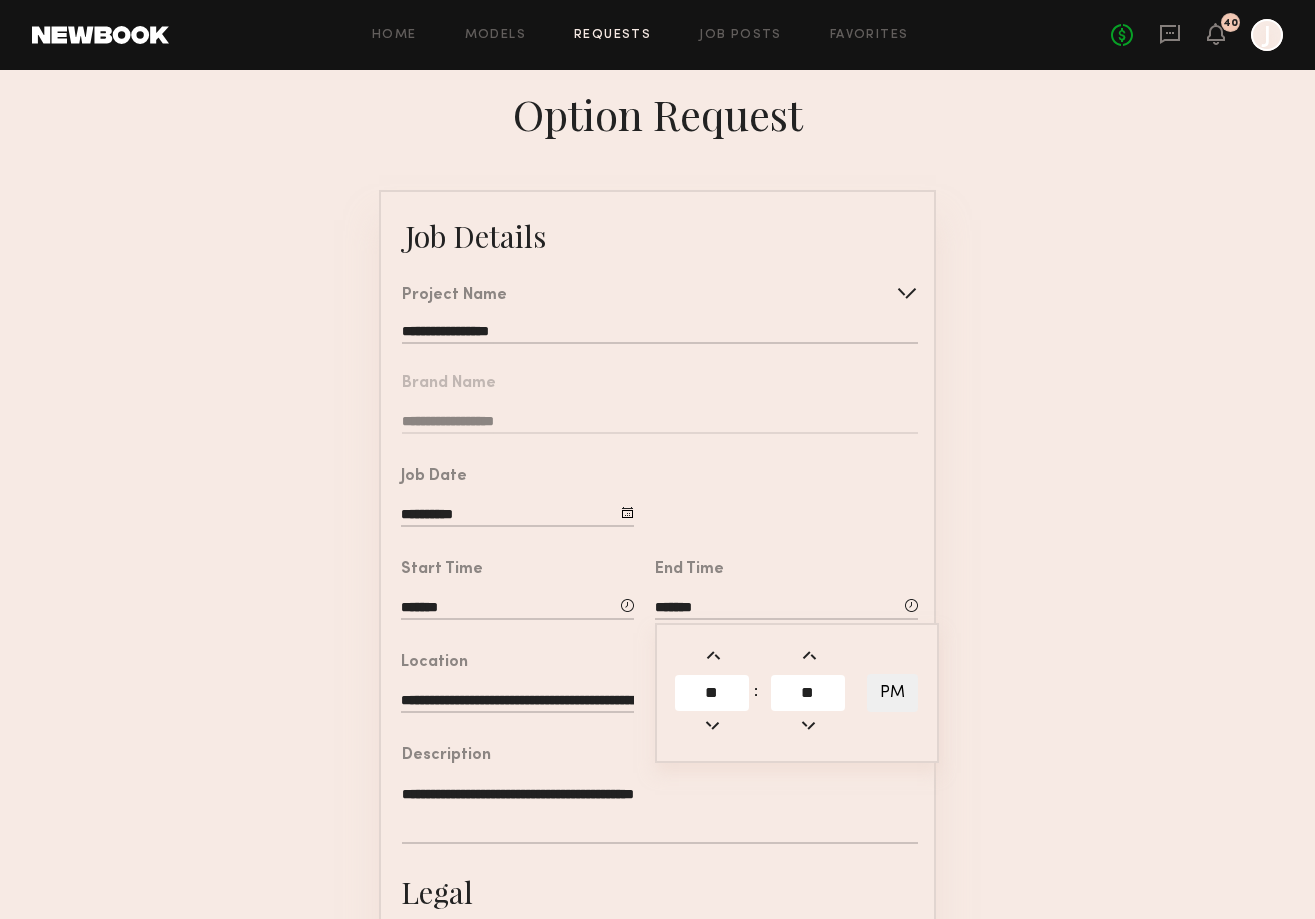 click on "**********" 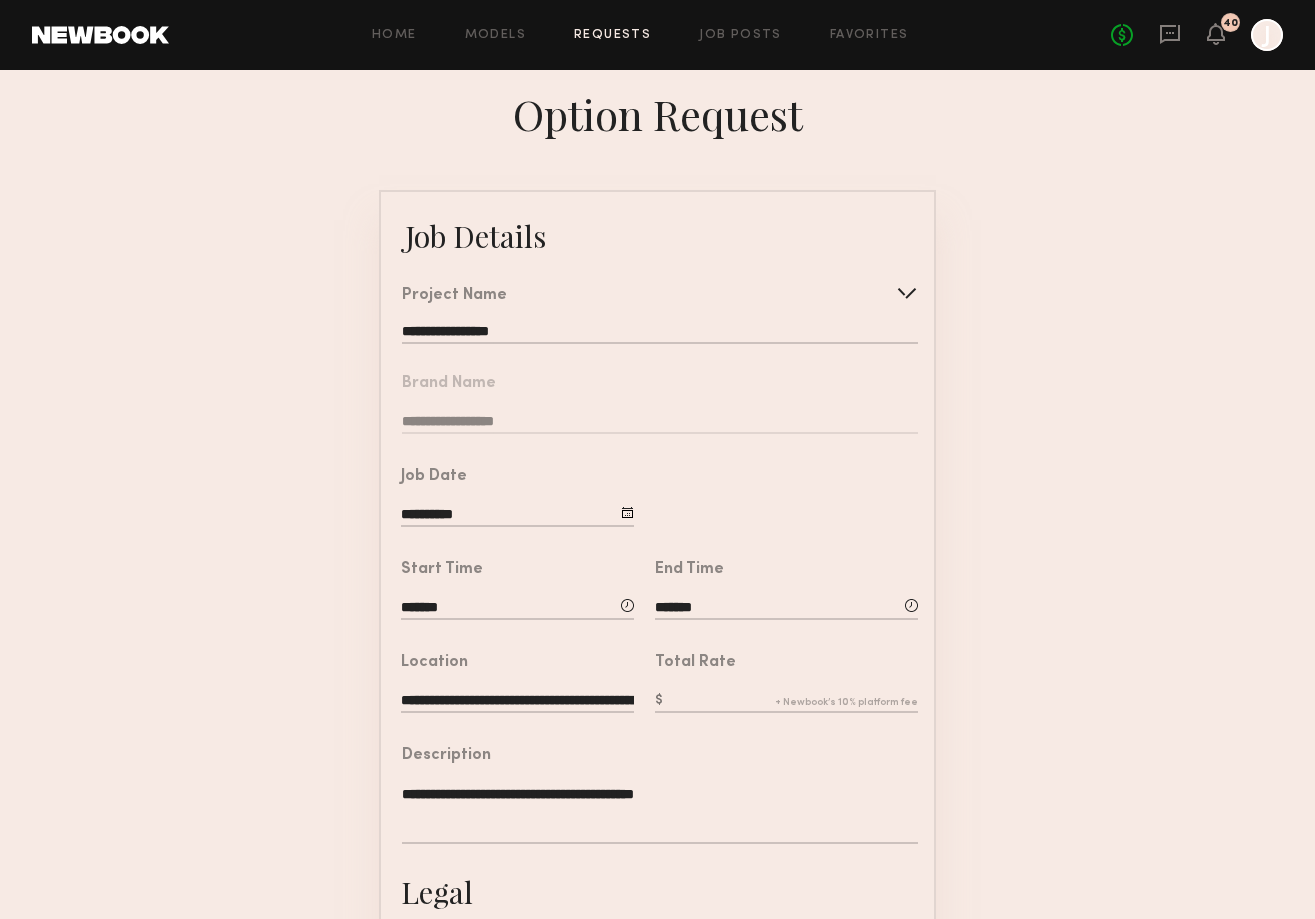 click on "*******" 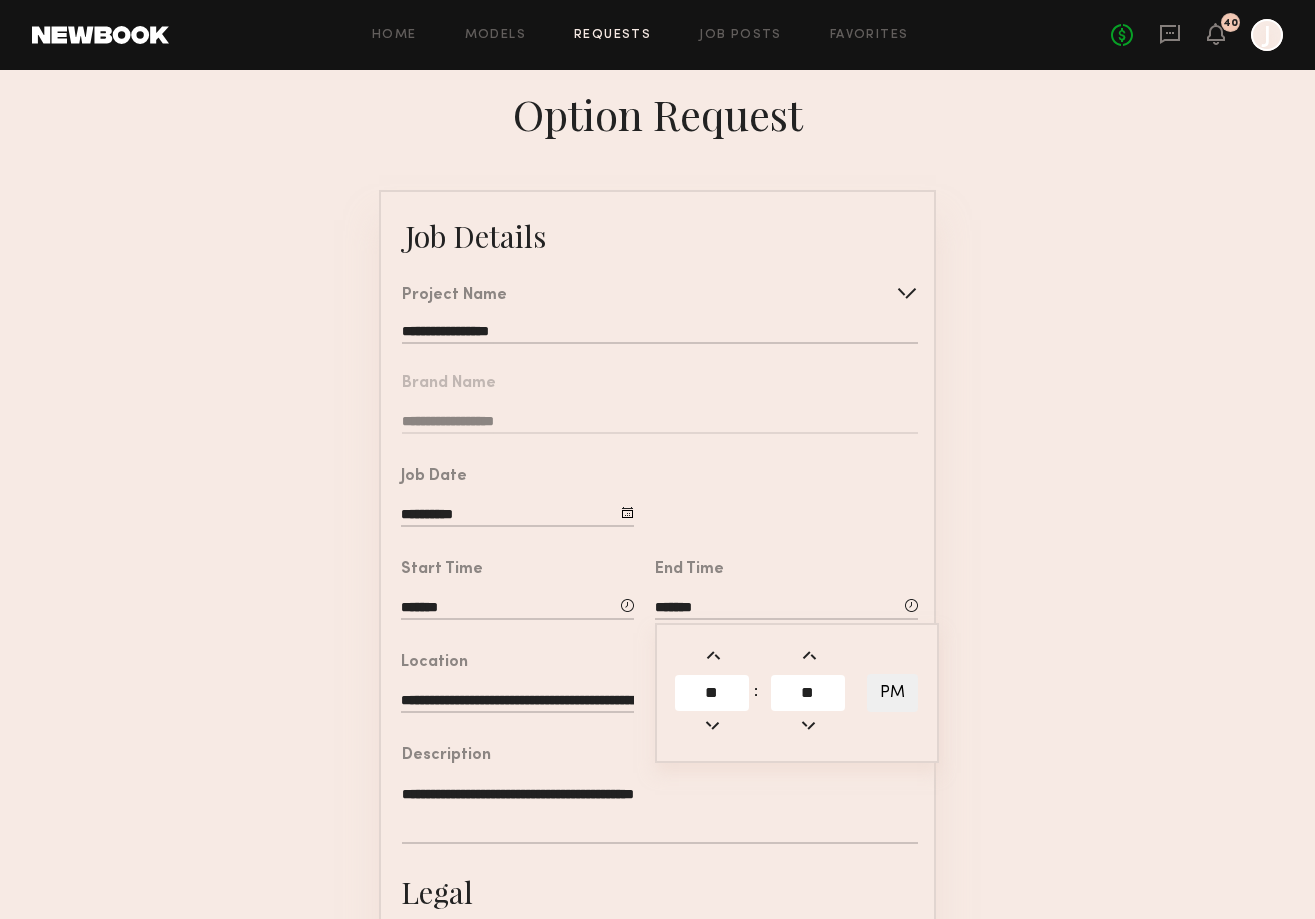 click on "**" 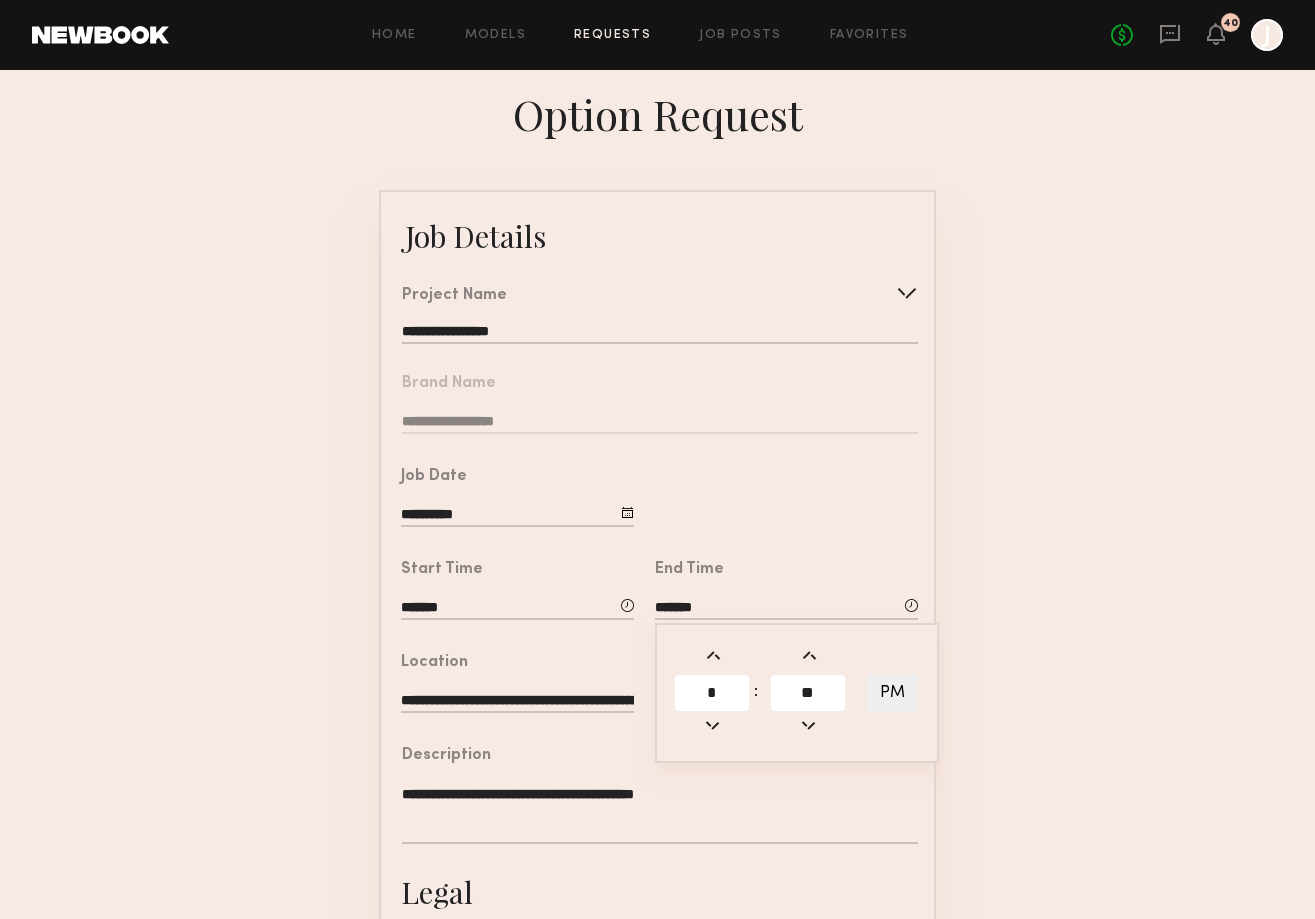type on "*" 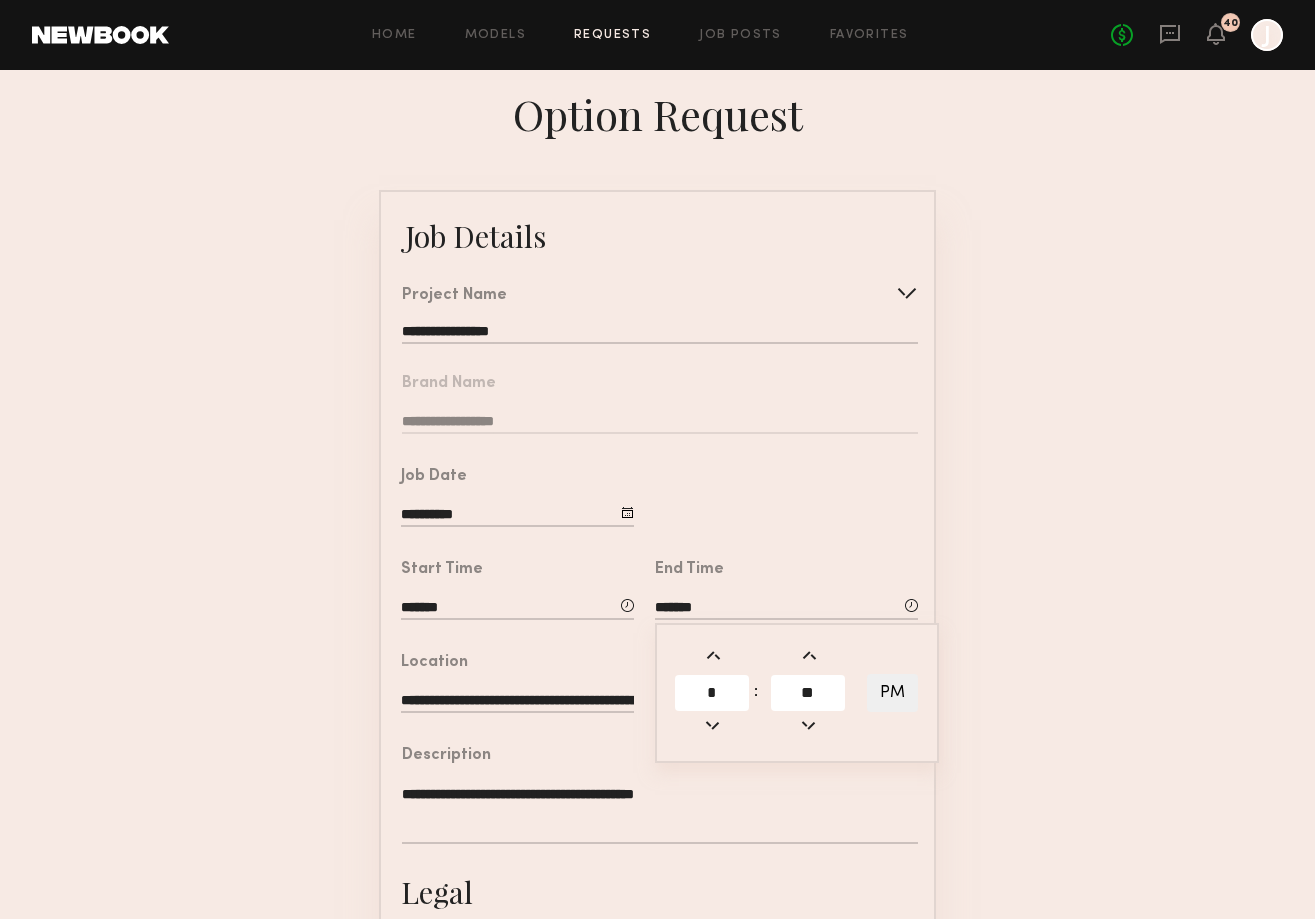 type on "*******" 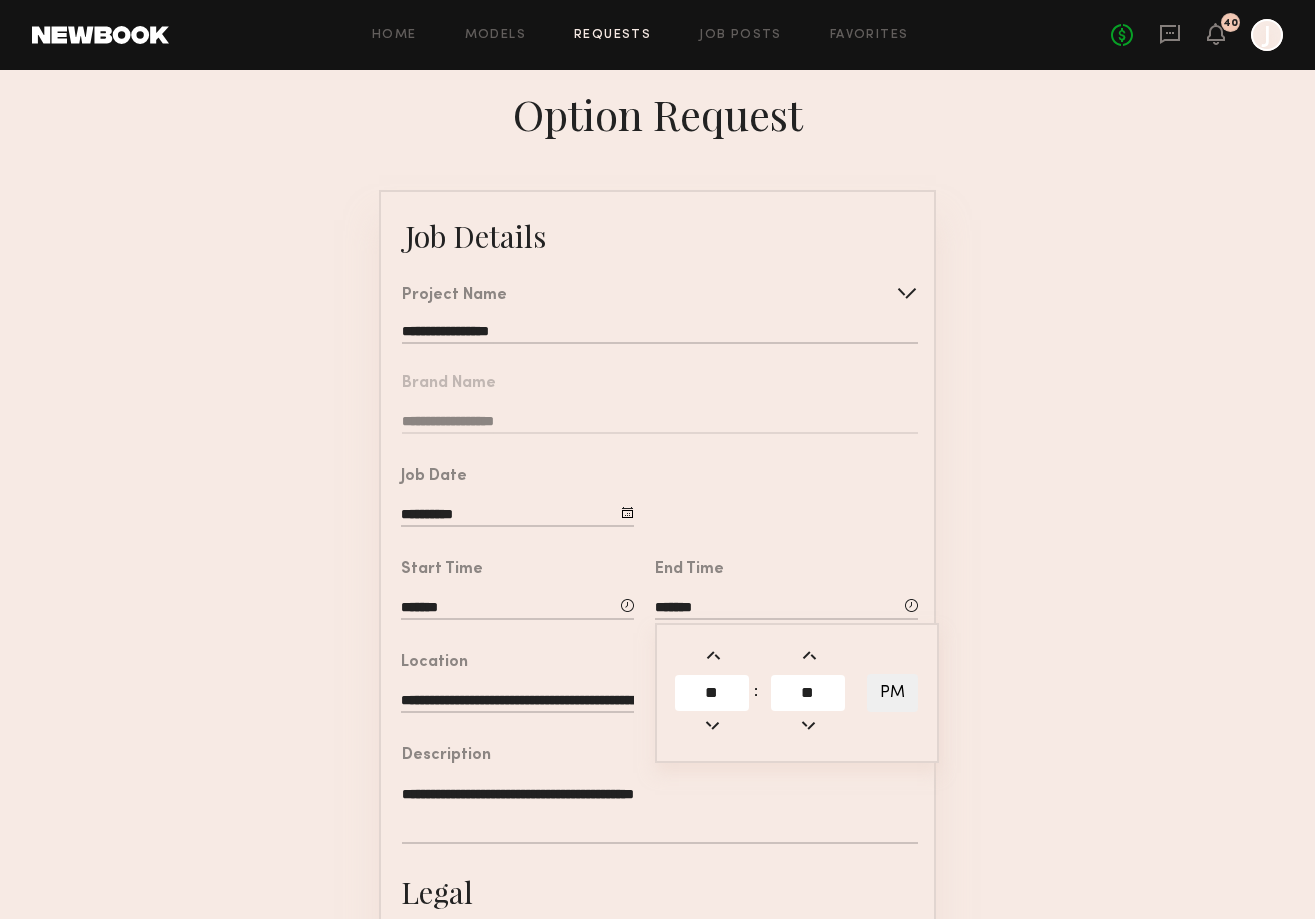 click on "**********" 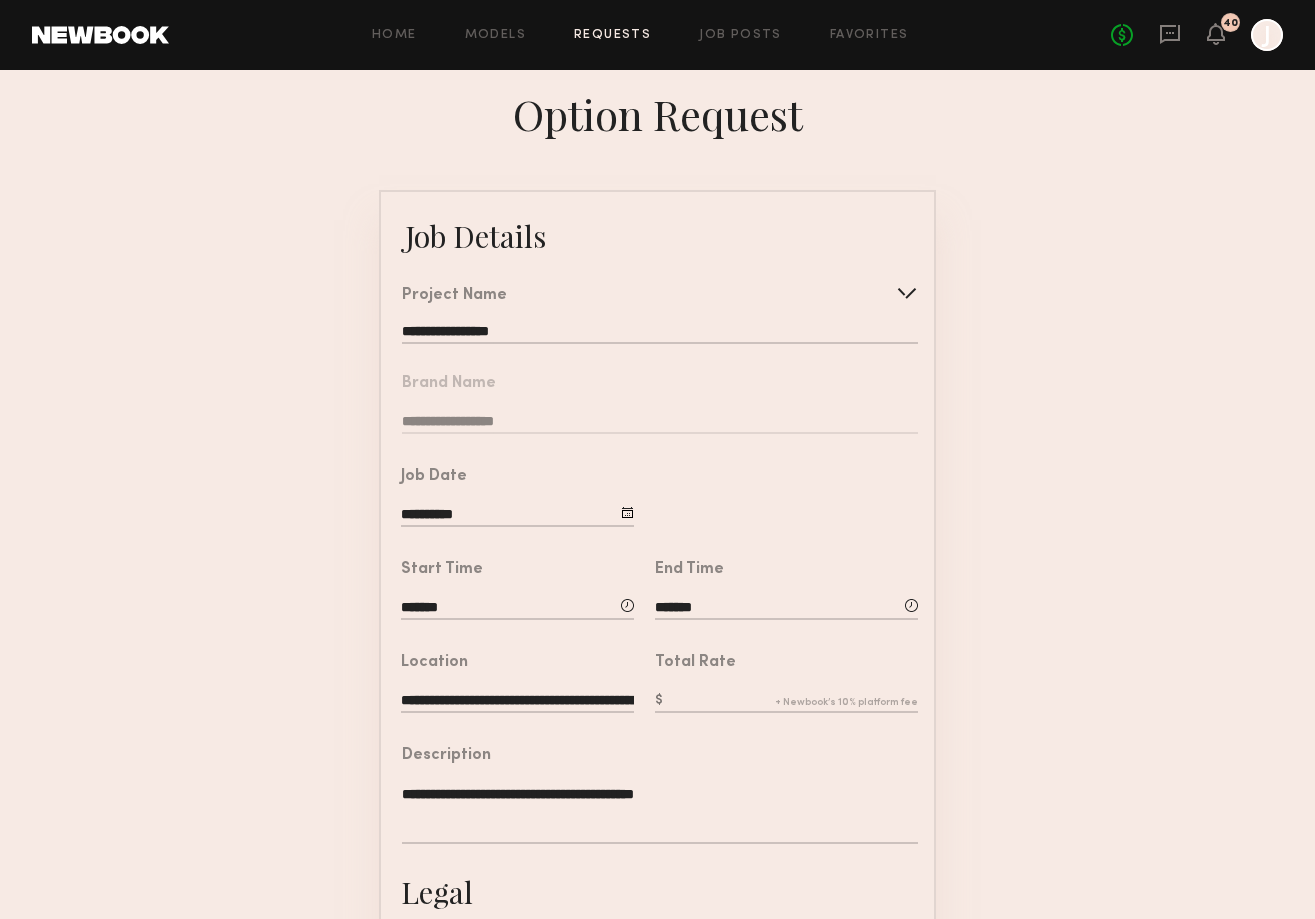 click 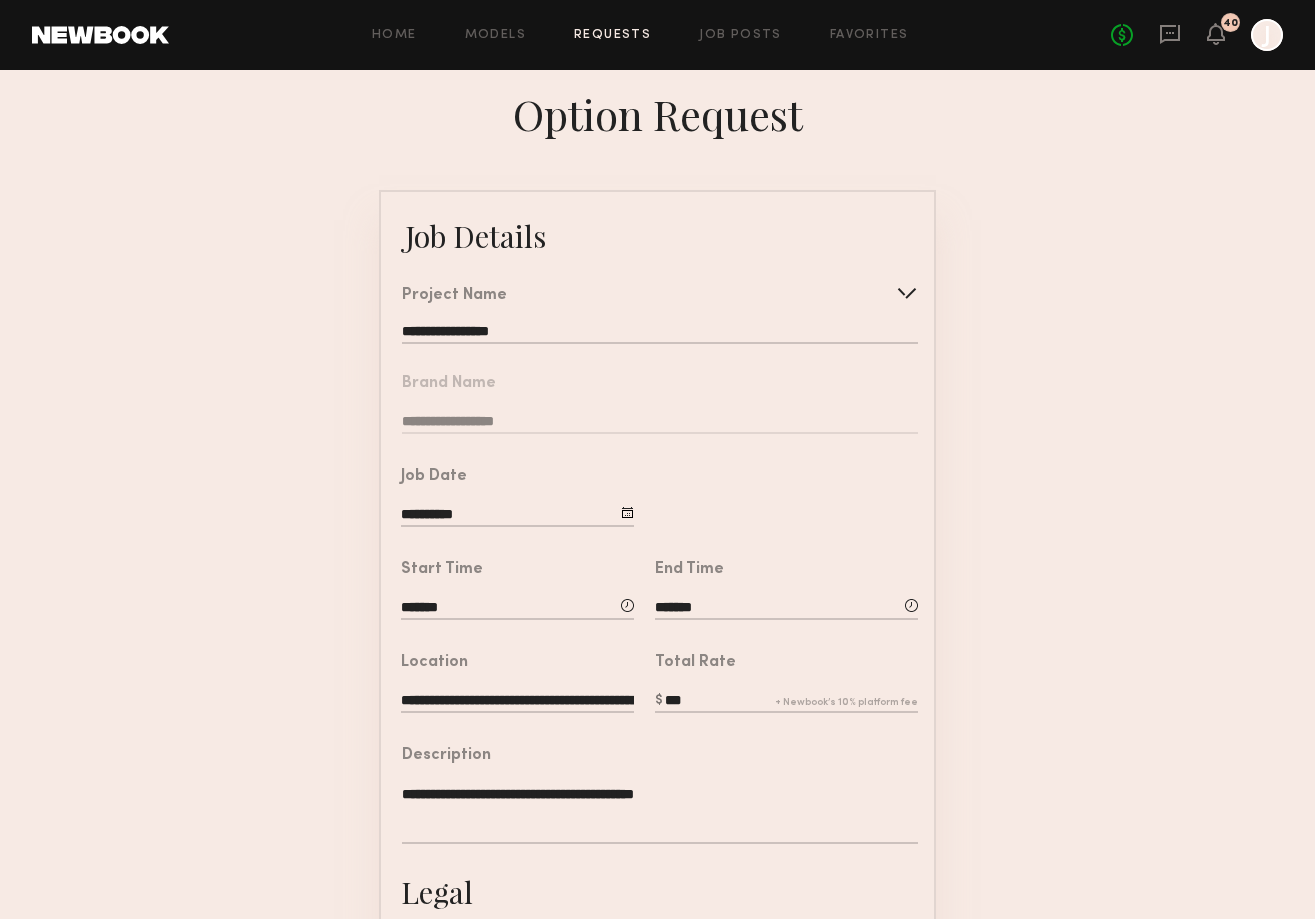 type on "***" 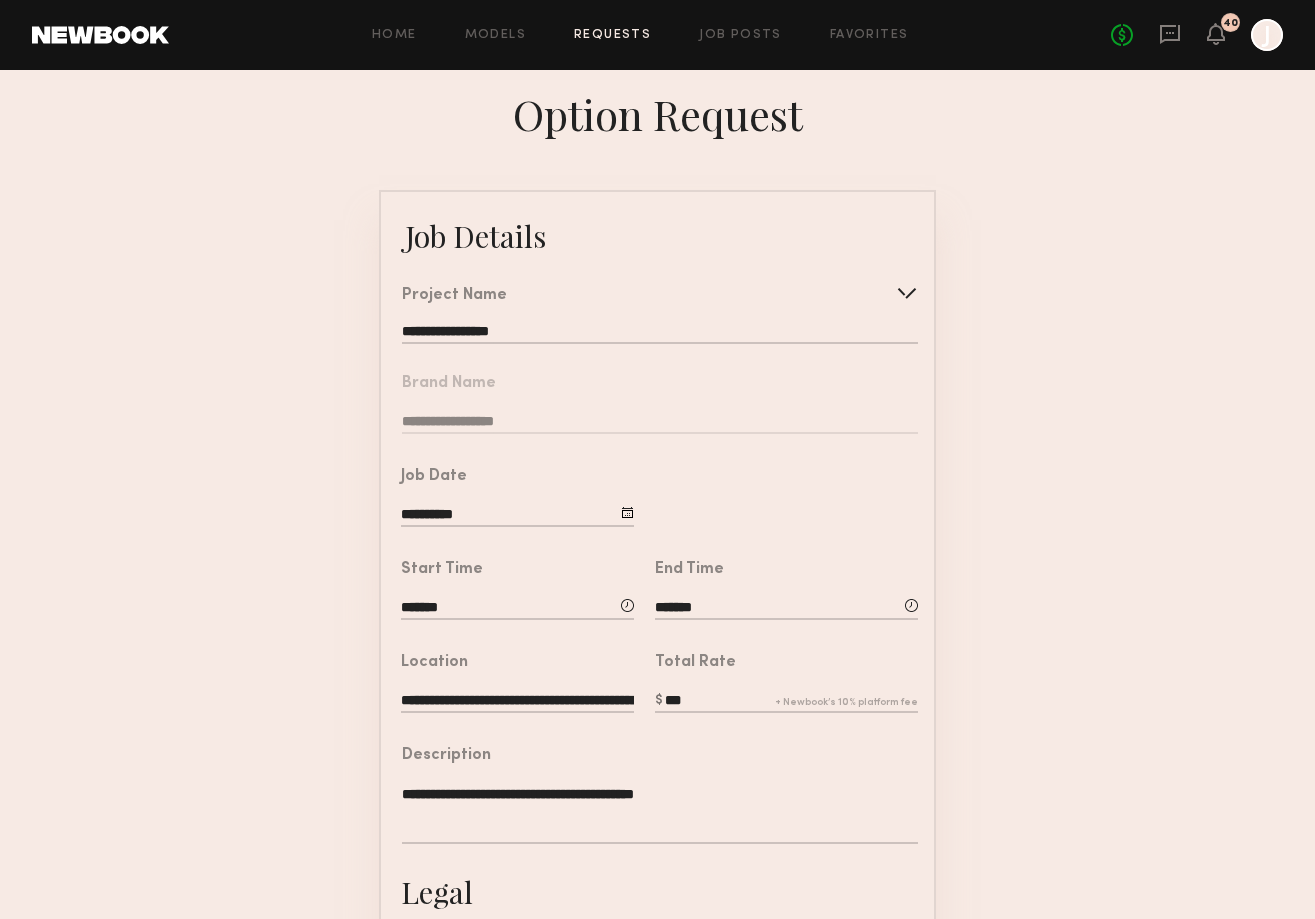 click on "**********" 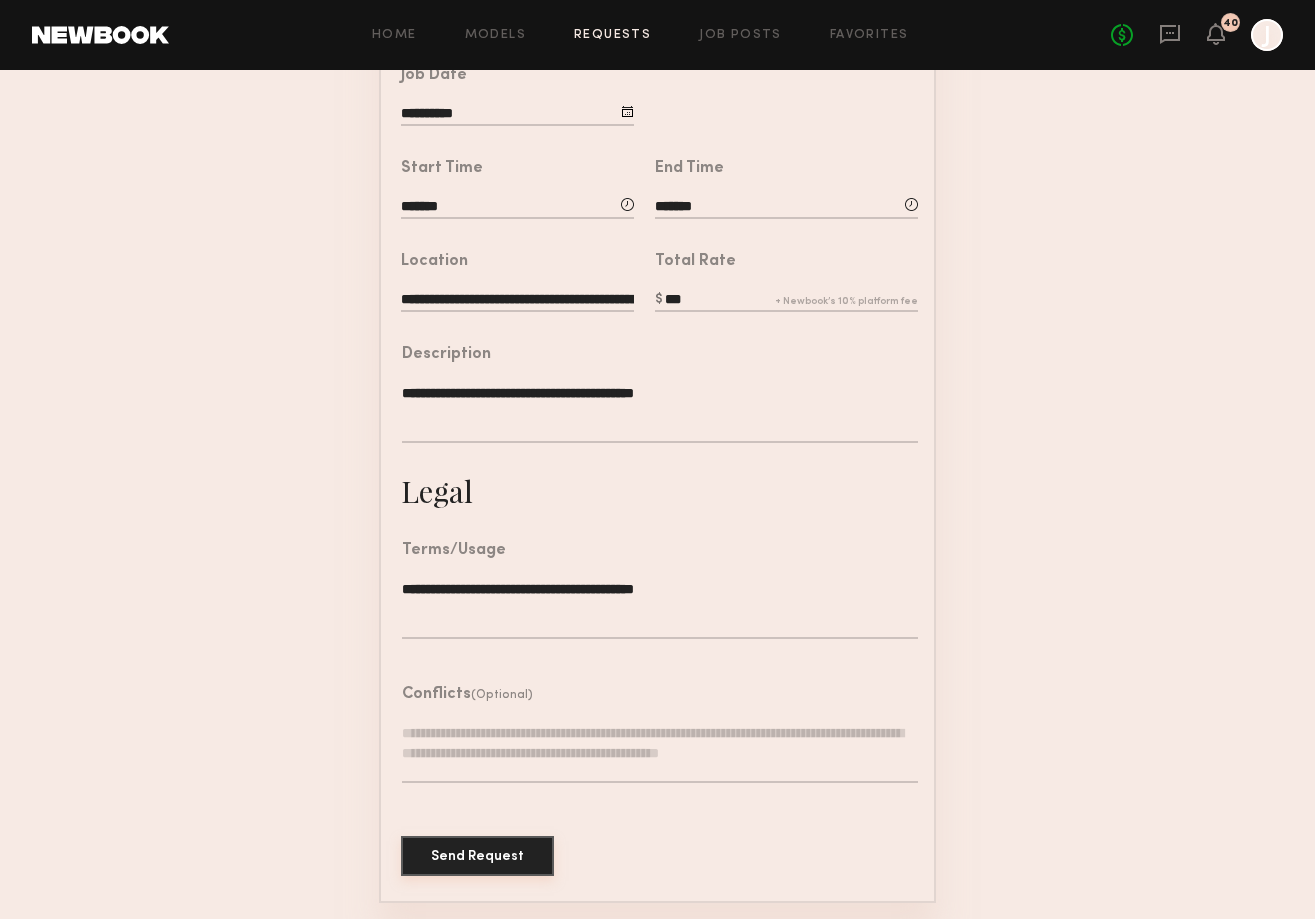click on "Send Request" 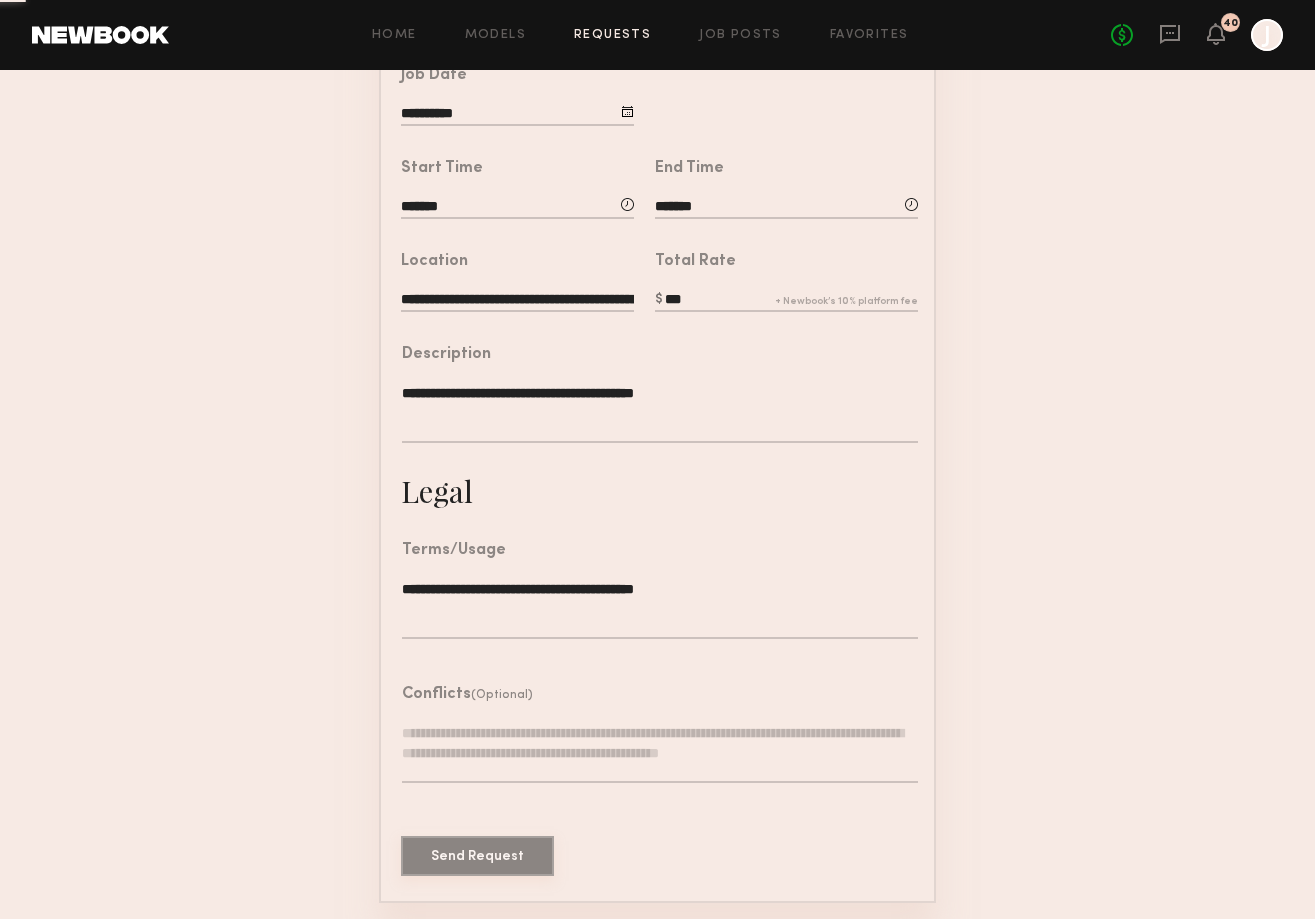 scroll, scrollTop: 0, scrollLeft: 0, axis: both 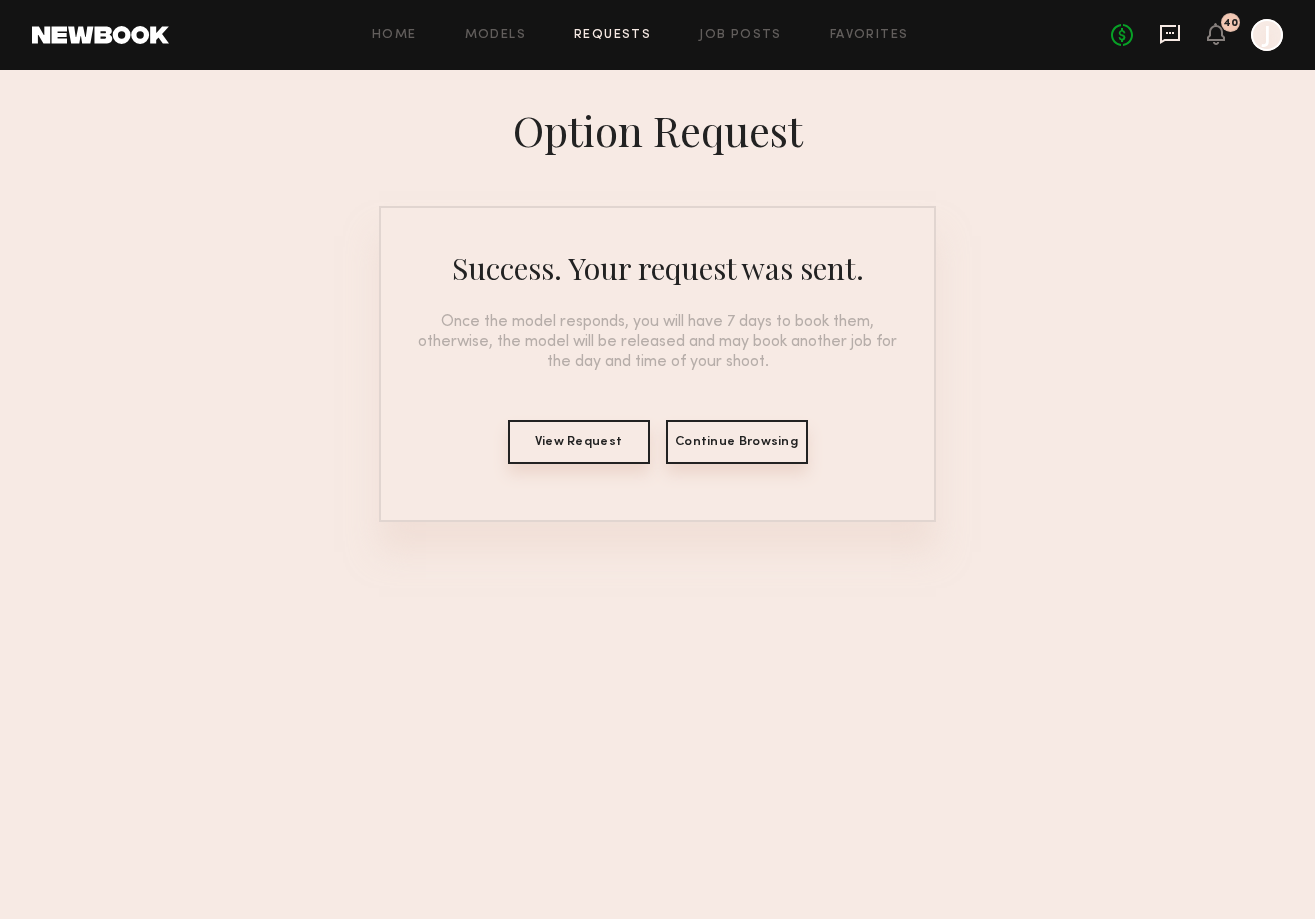 click 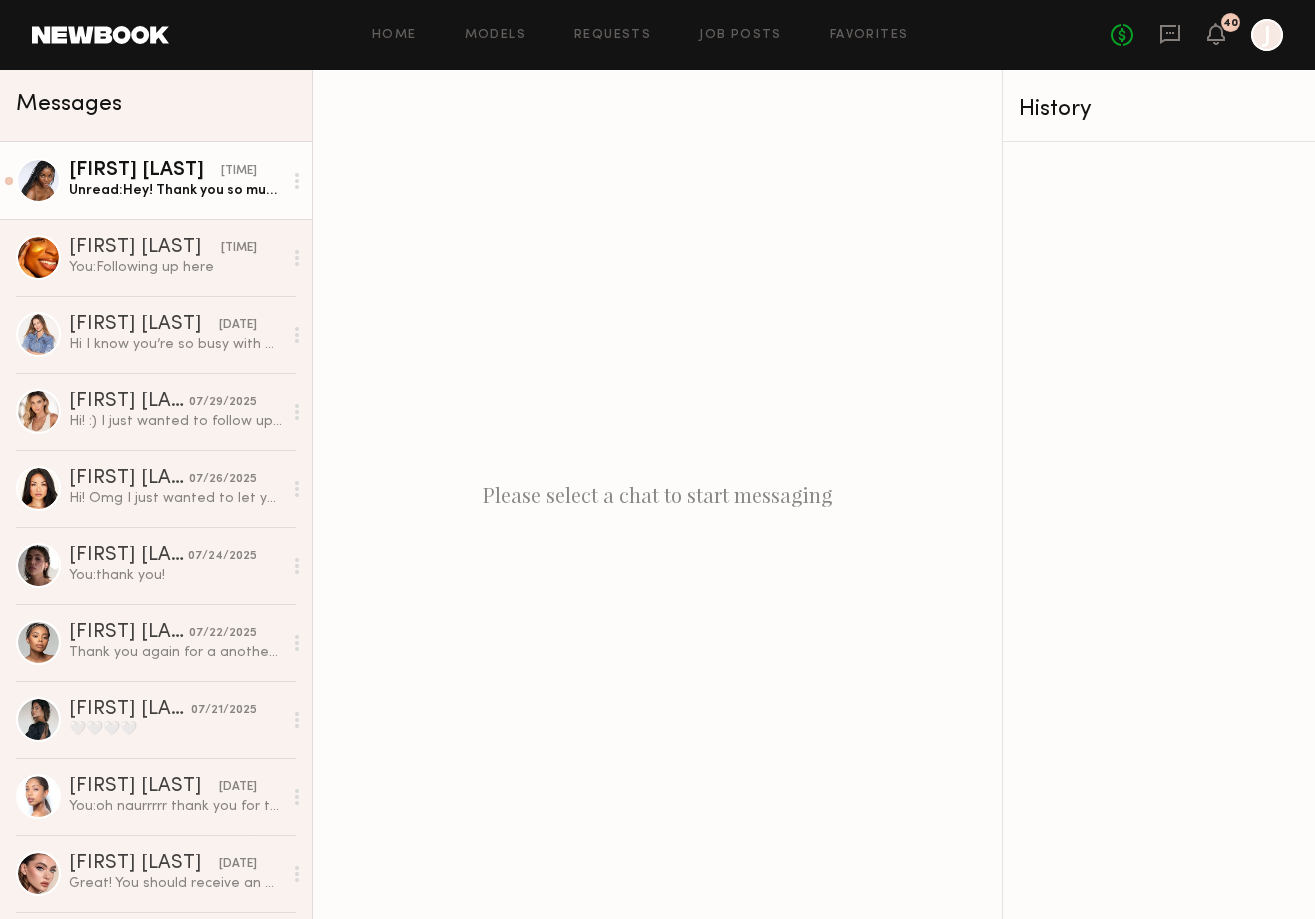 click on "Unread:  Hey! Thank you so much for sending the option request, I’d love to work with you all! I did want to check in and see if there was any flexibility with the usage terms or the rate to be more reflective of the images being used in perpetuity. Thank you!" 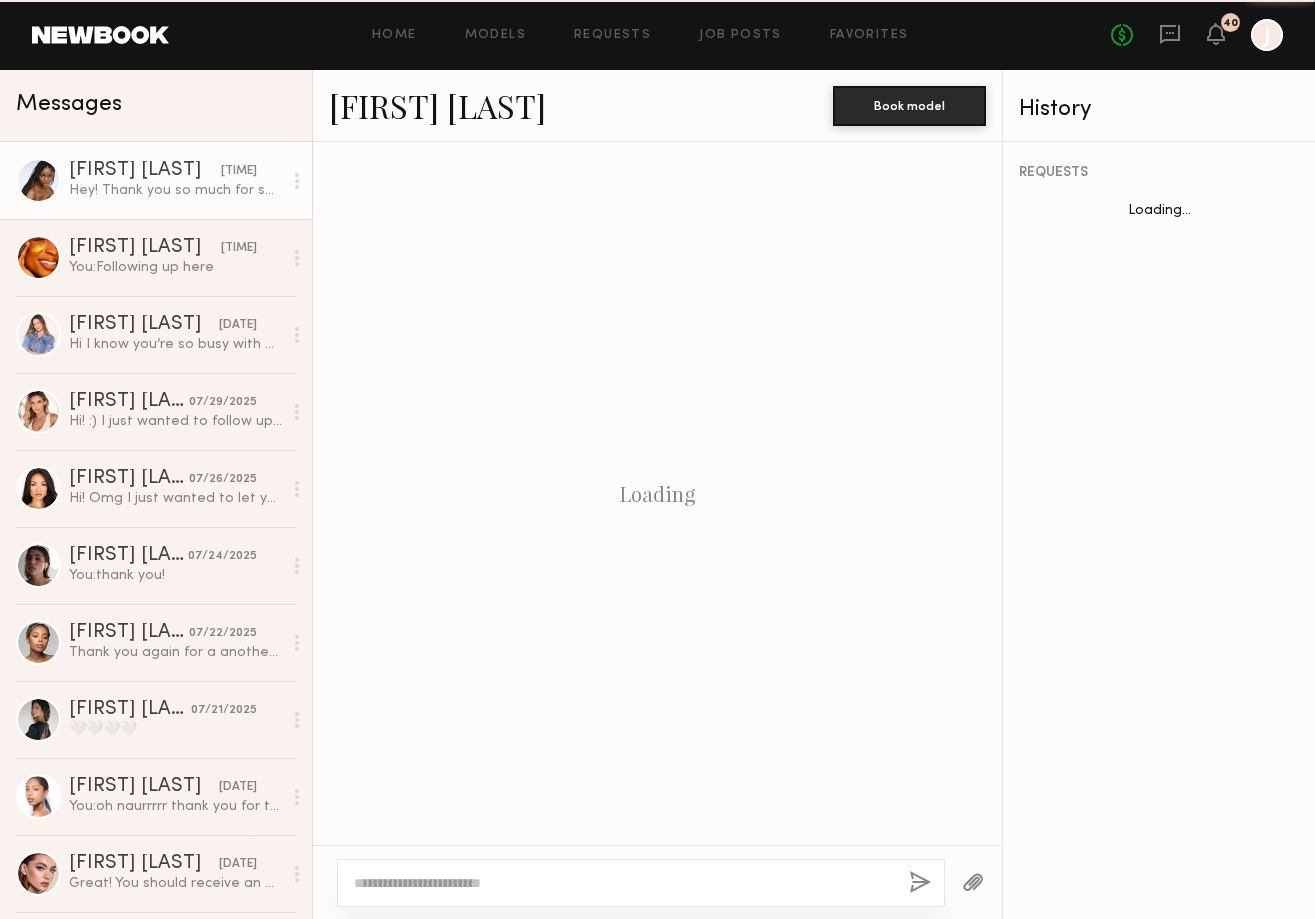 scroll, scrollTop: 442, scrollLeft: 0, axis: vertical 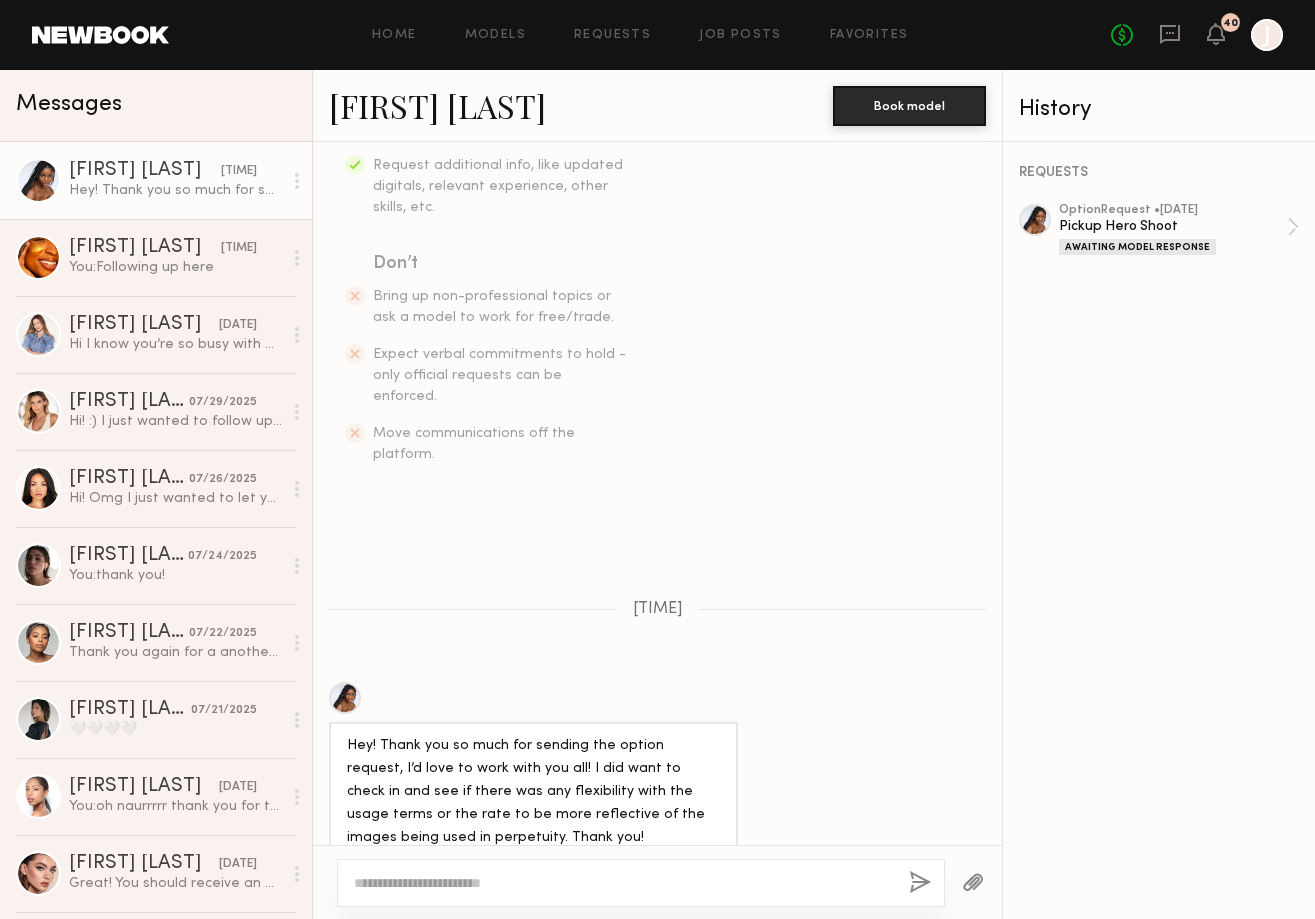 click 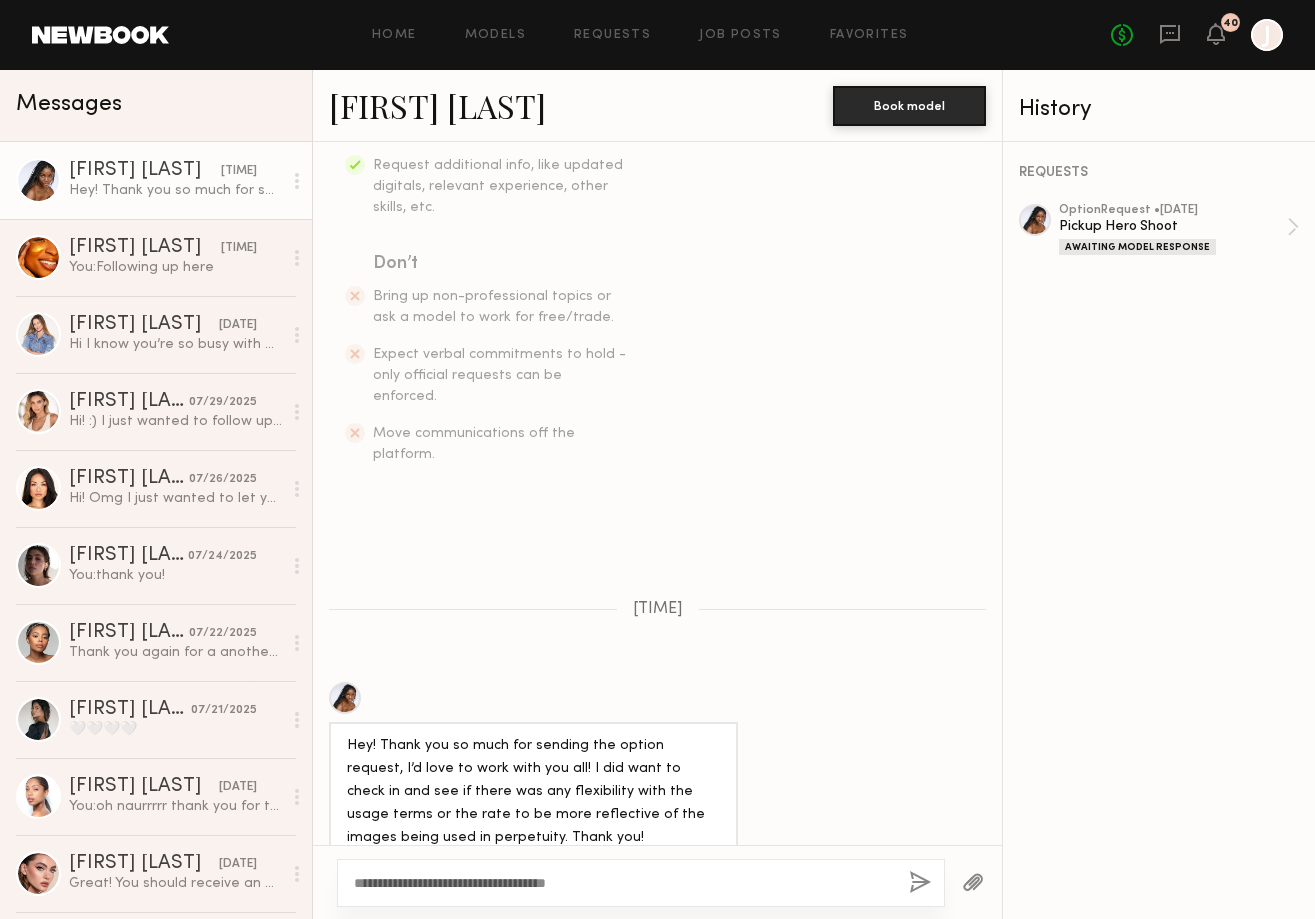 click on "**********" 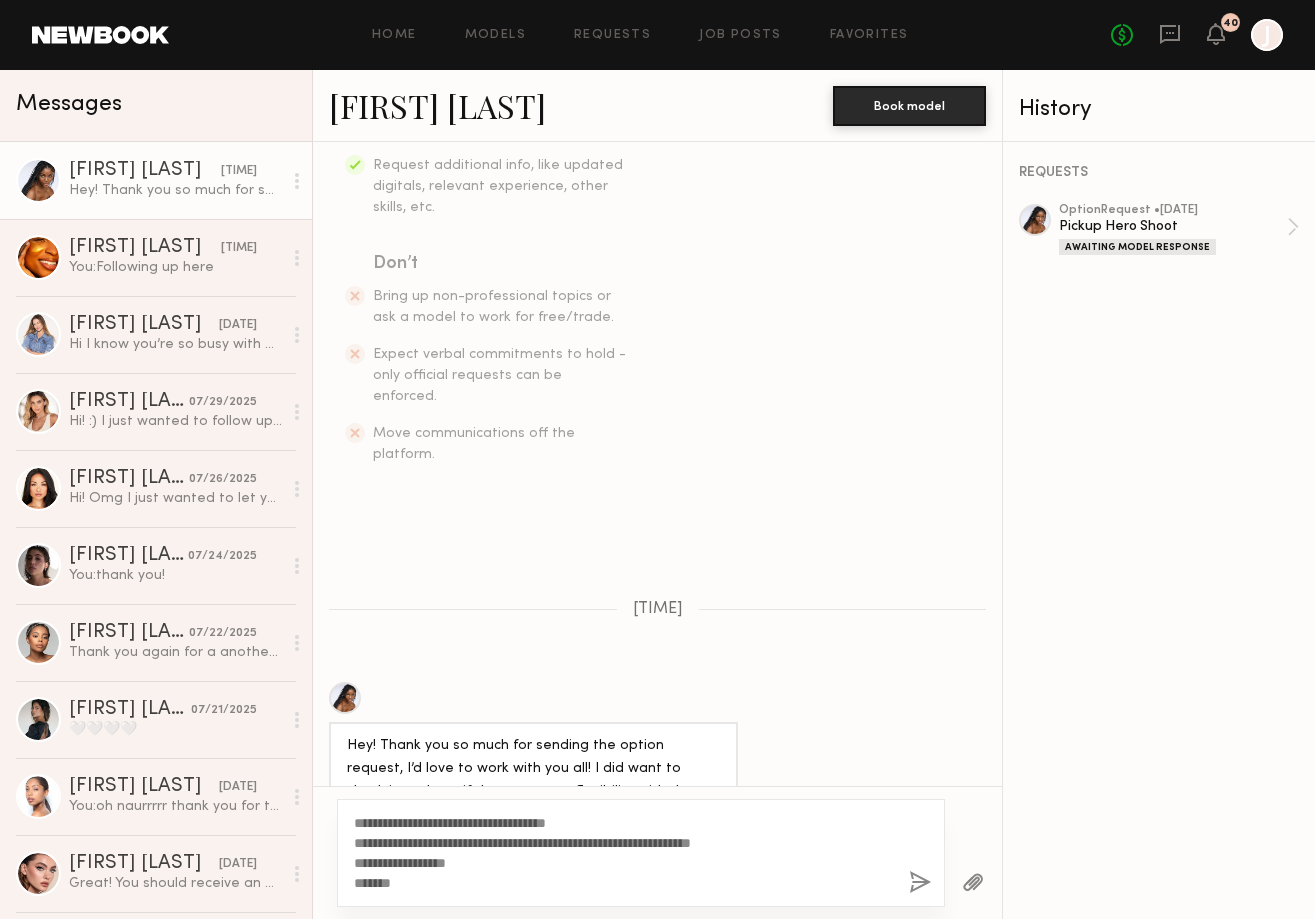 type on "**********" 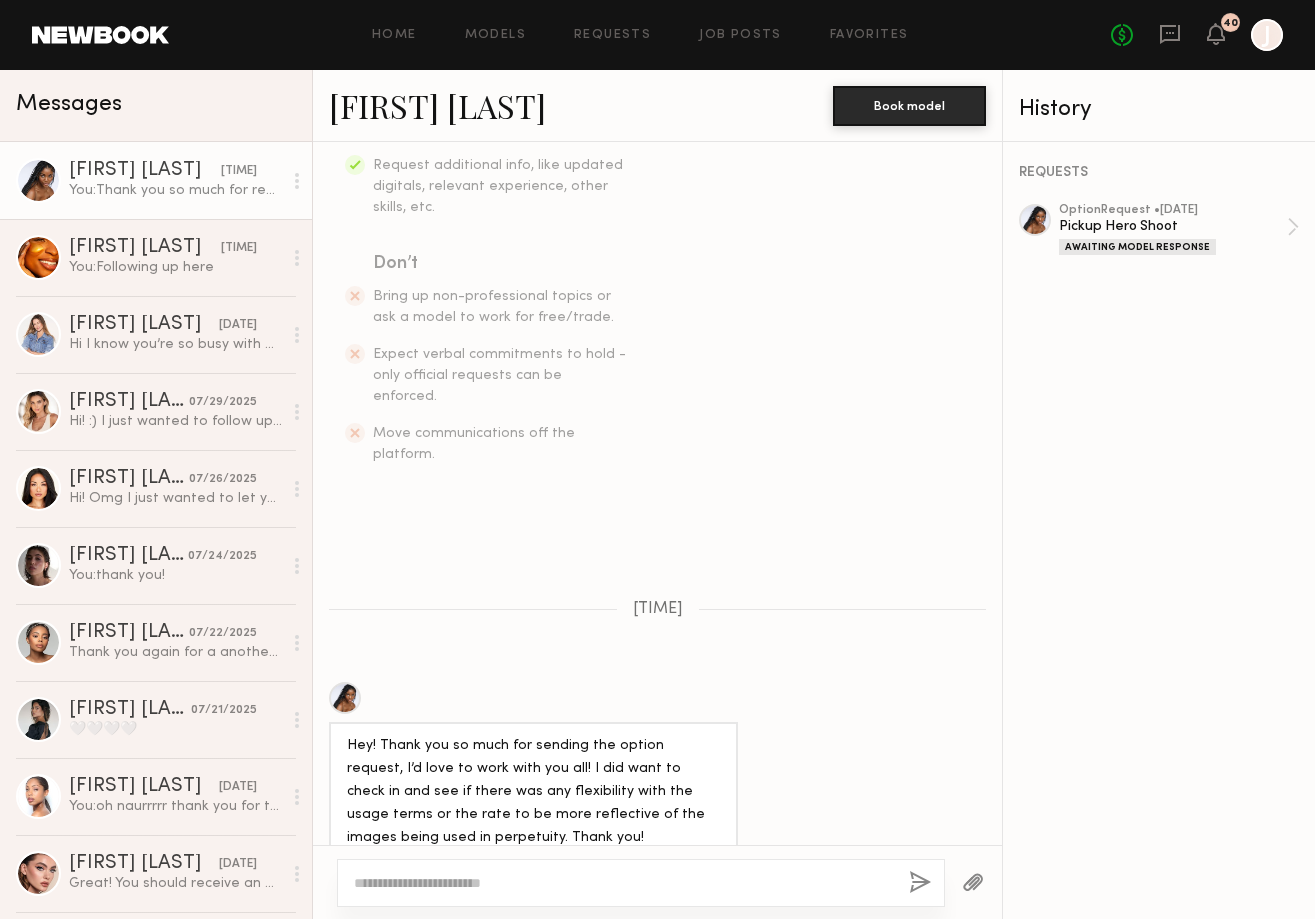 scroll, scrollTop: 894, scrollLeft: 0, axis: vertical 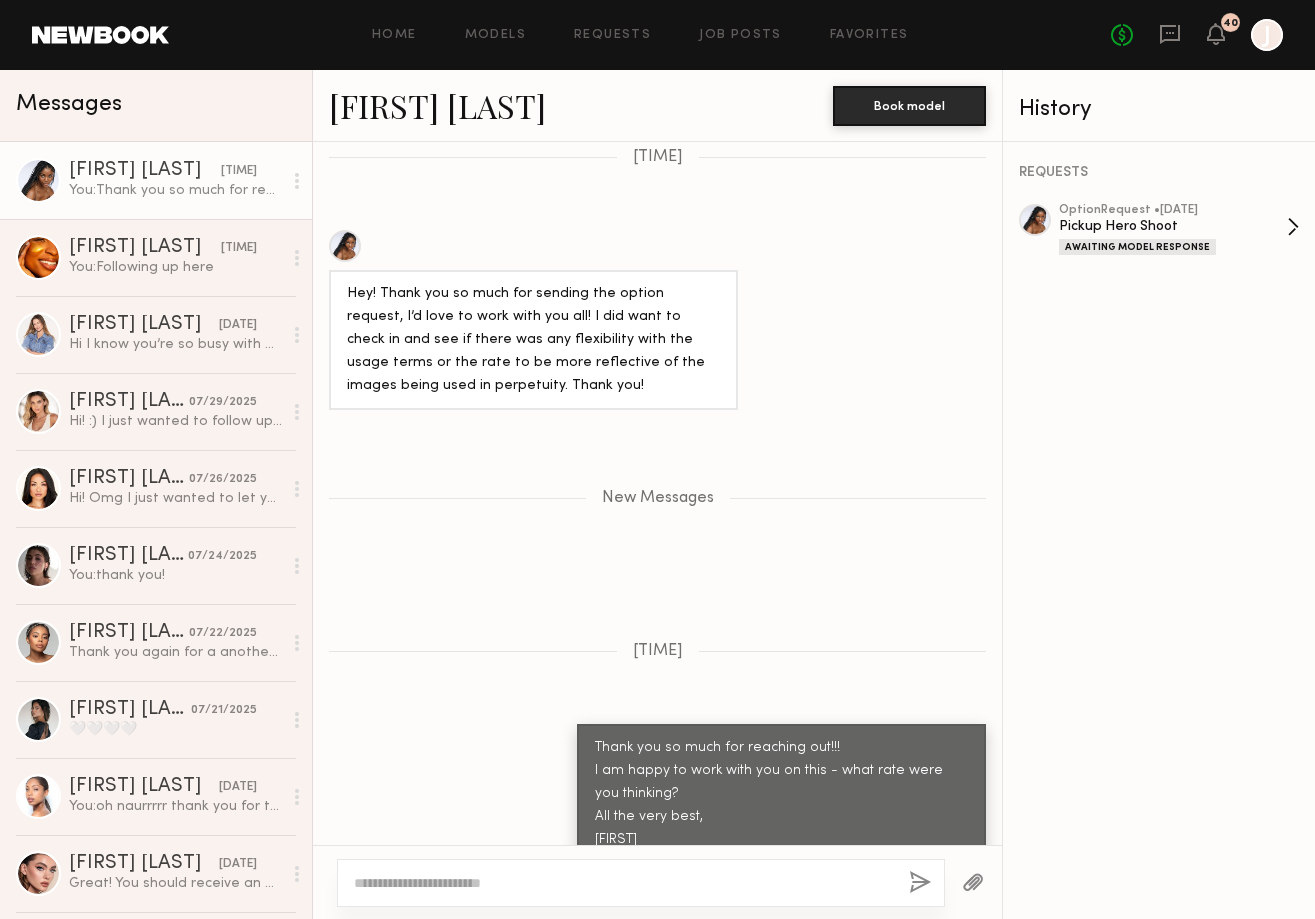 click on "Pickup Hero Shoot" 